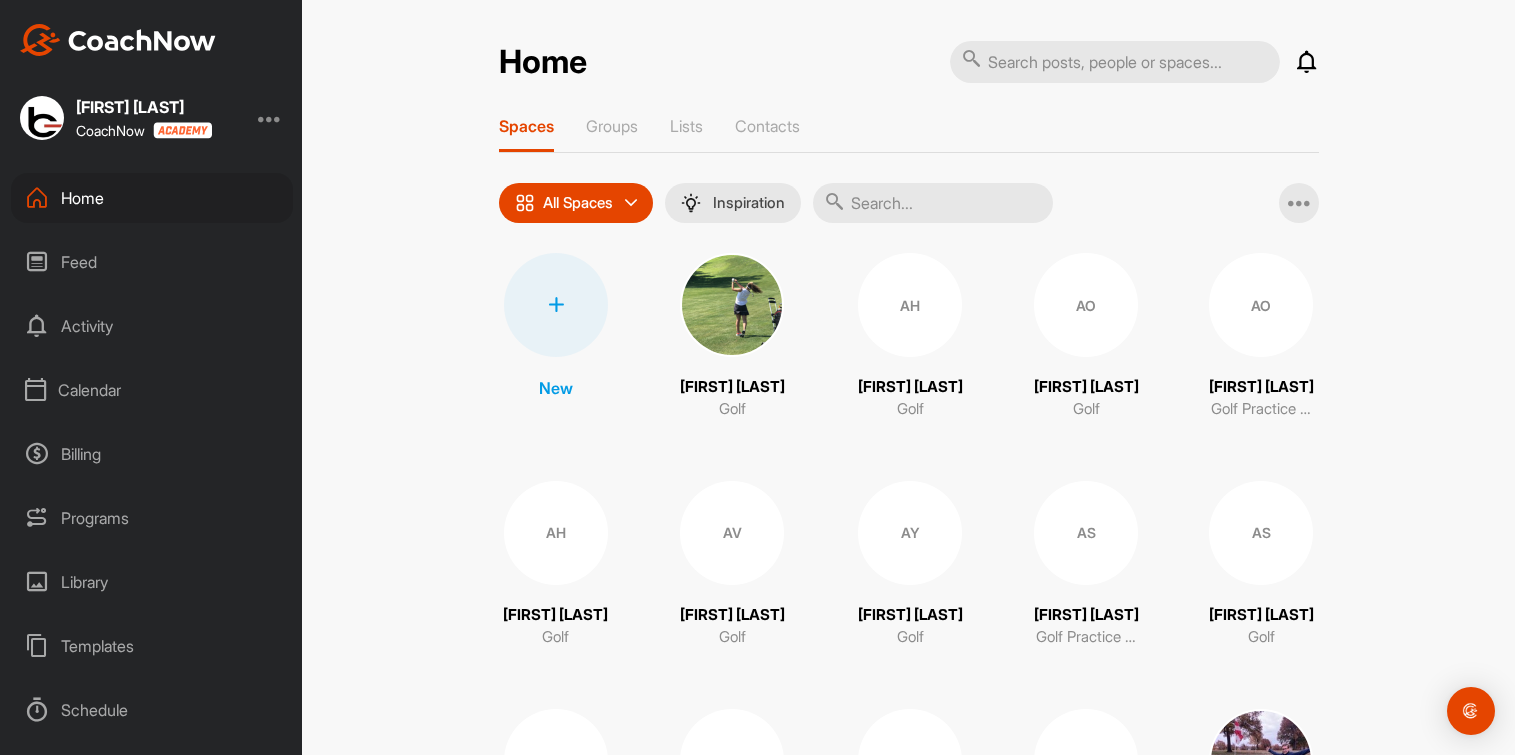 scroll, scrollTop: 0, scrollLeft: 0, axis: both 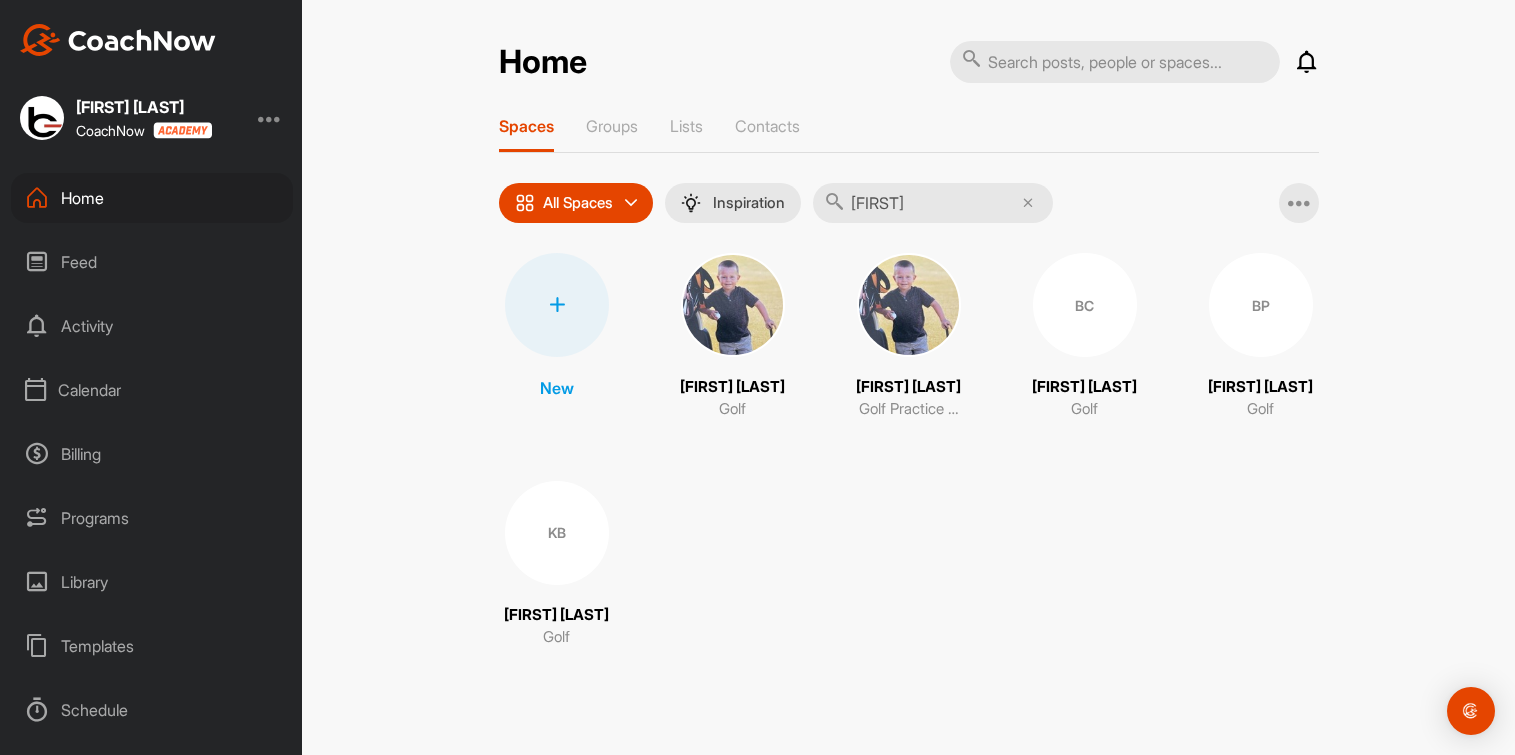 type on "[FIRST]" 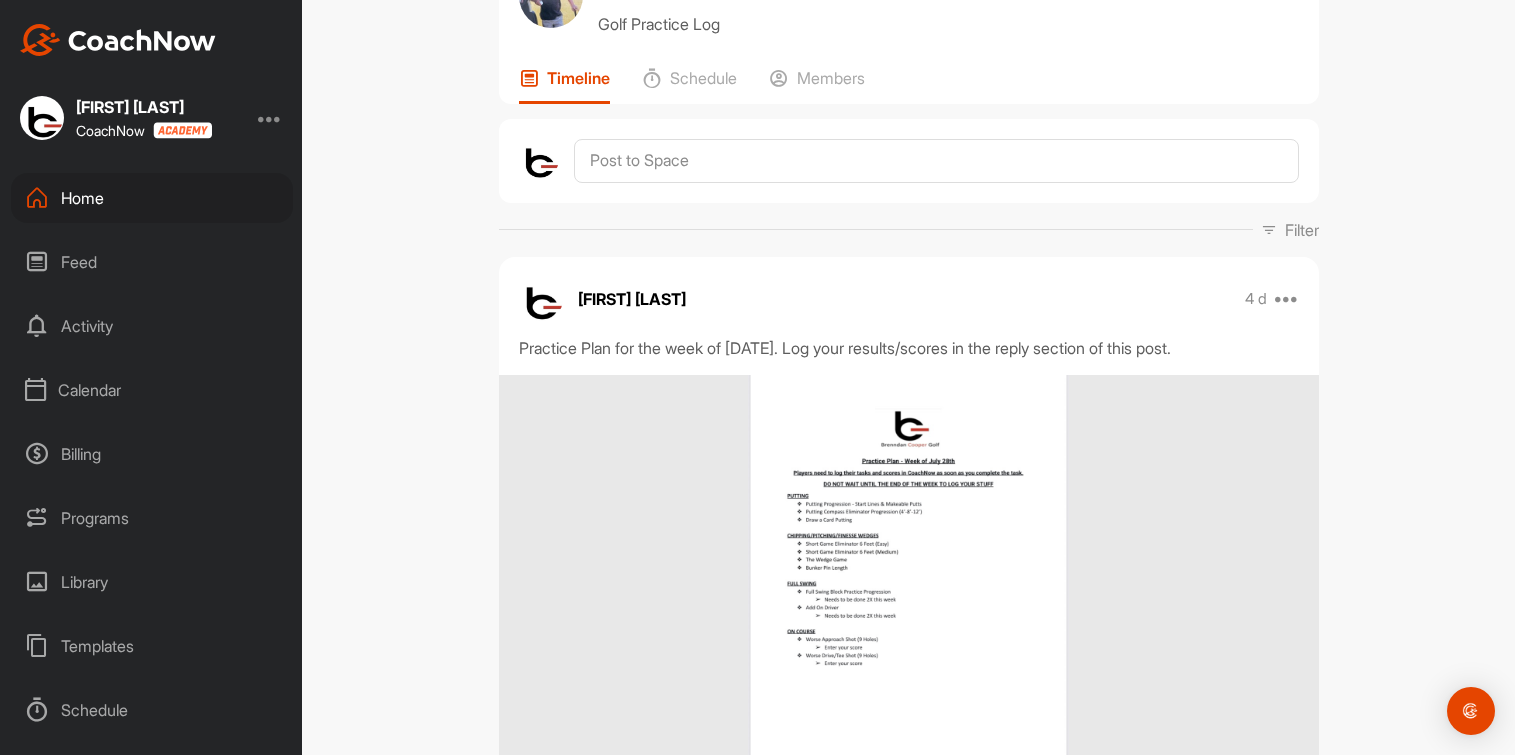 scroll, scrollTop: 375, scrollLeft: 0, axis: vertical 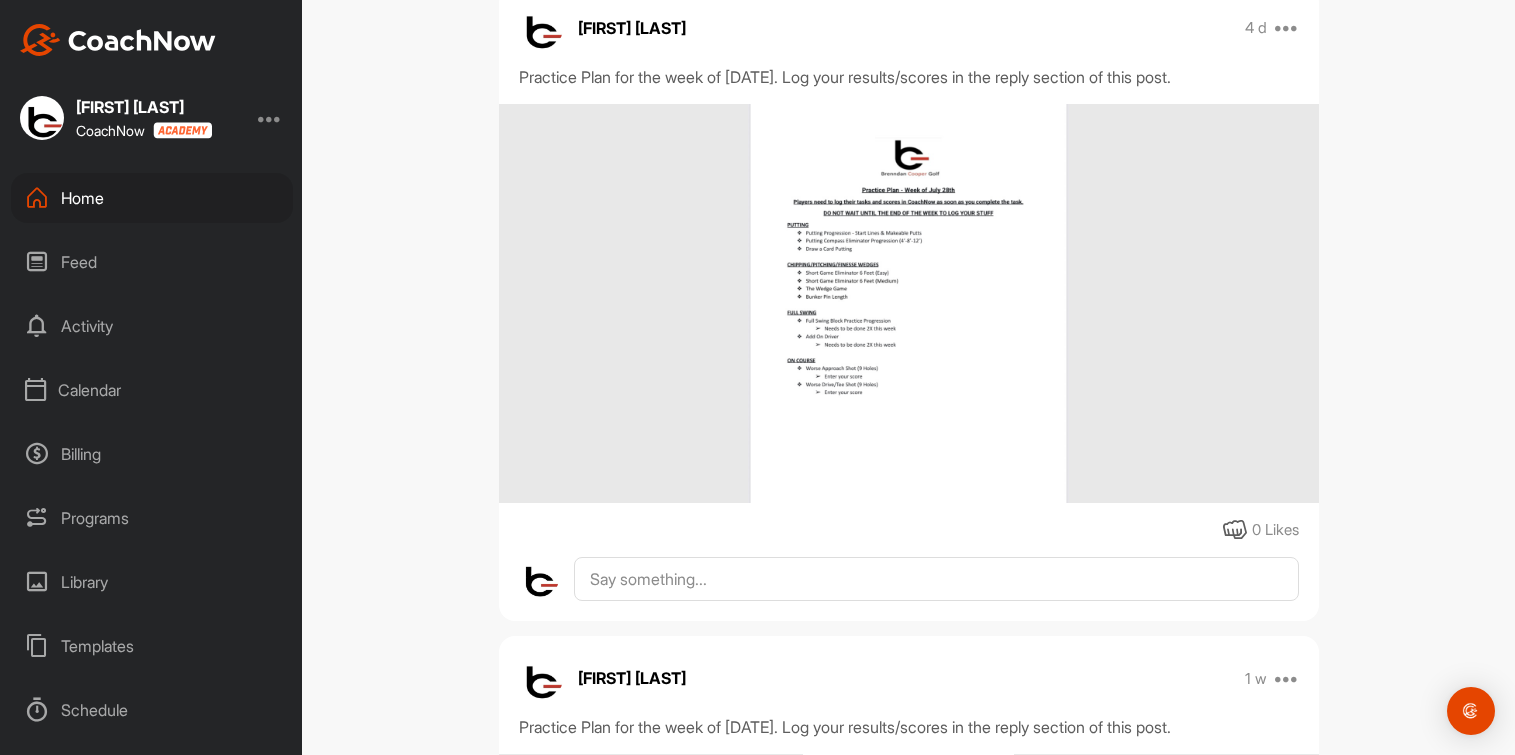 click at bounding box center (908, 304) 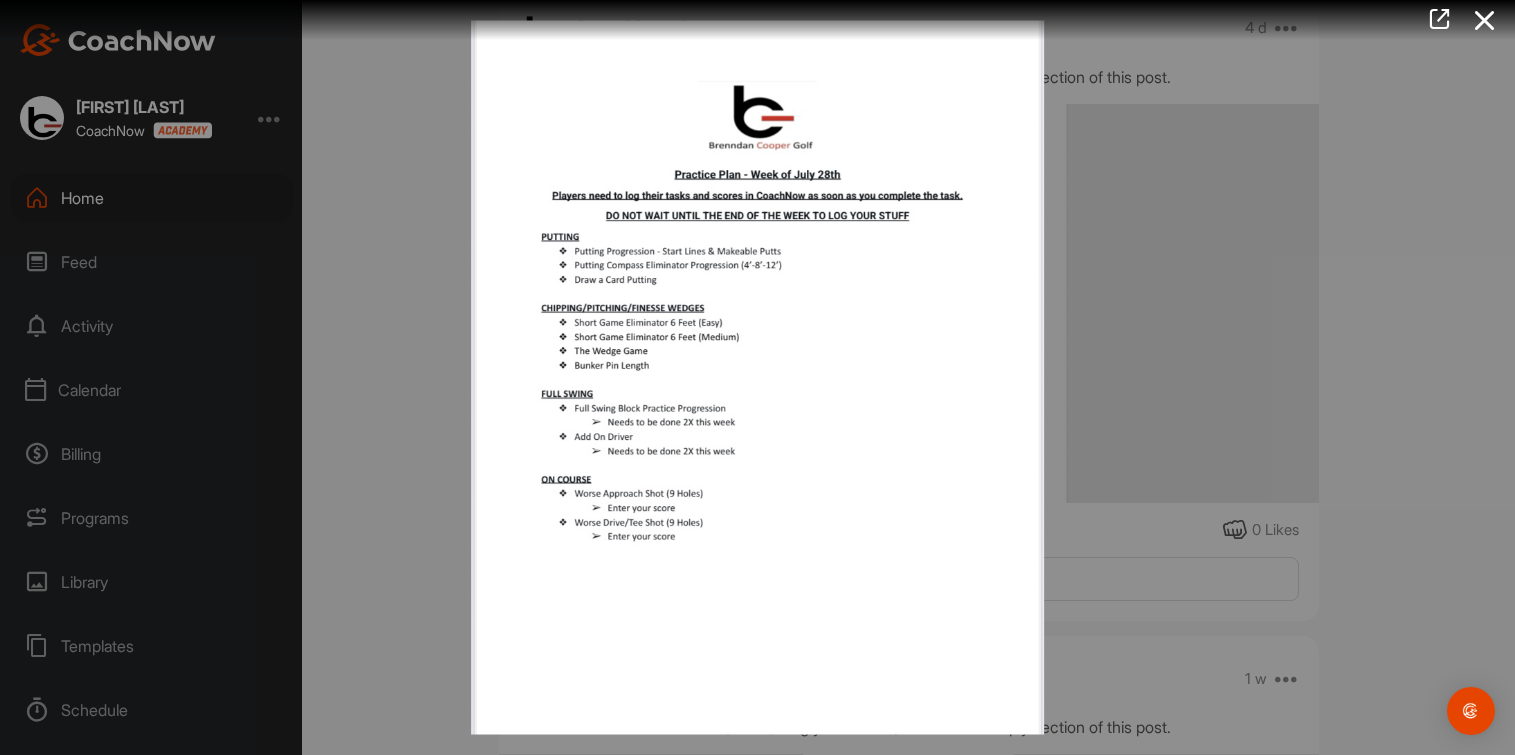 click at bounding box center (1485, 20) 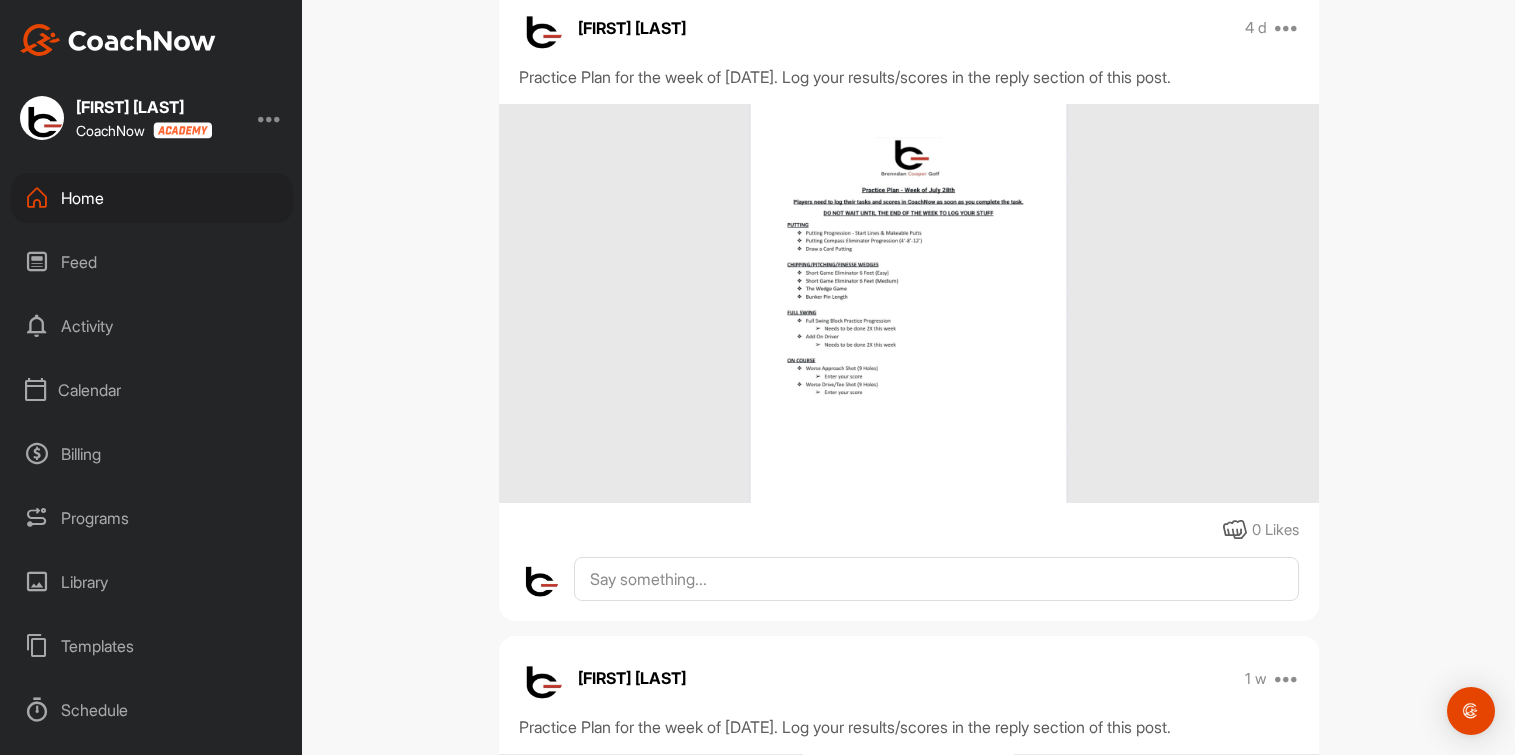 click on "Home" at bounding box center [152, 198] 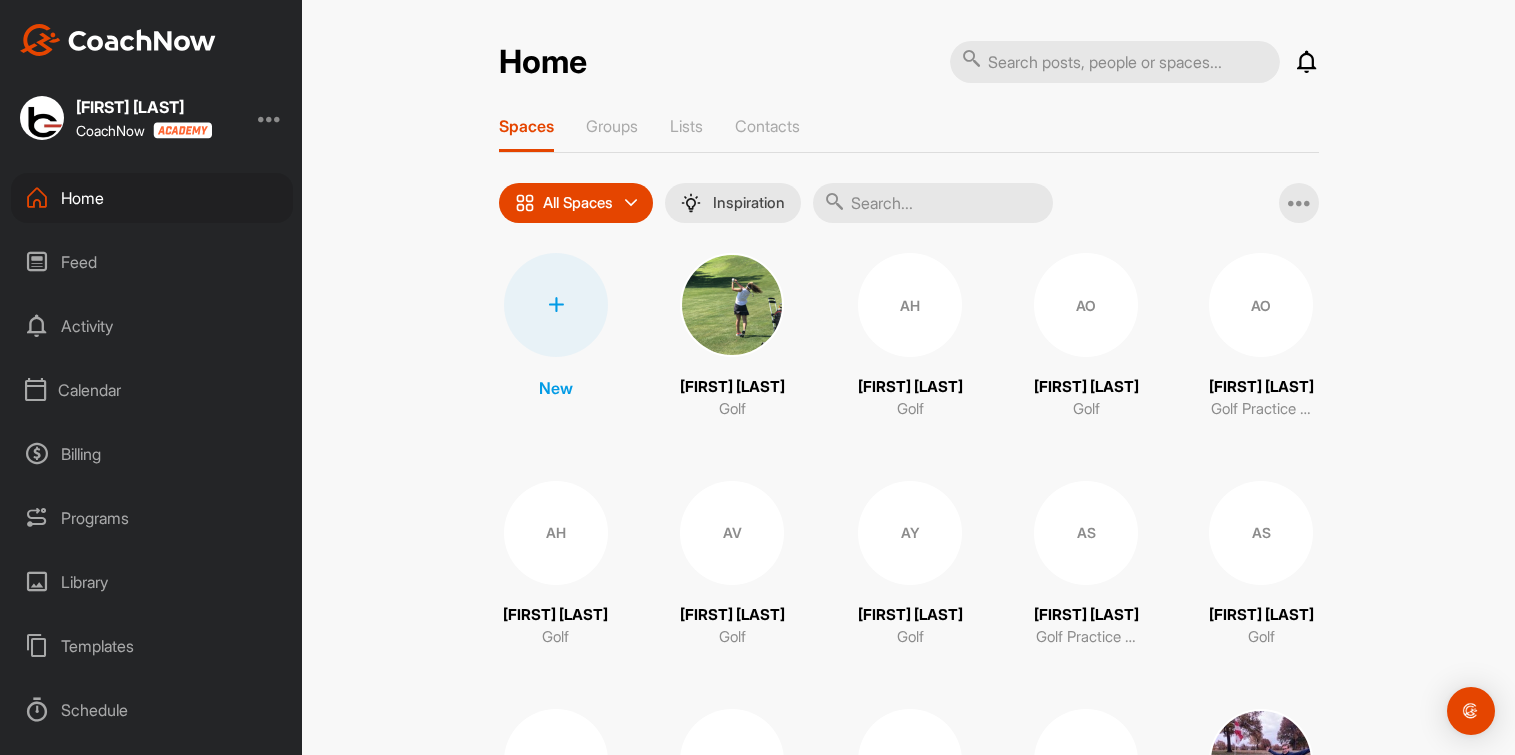click at bounding box center [933, 203] 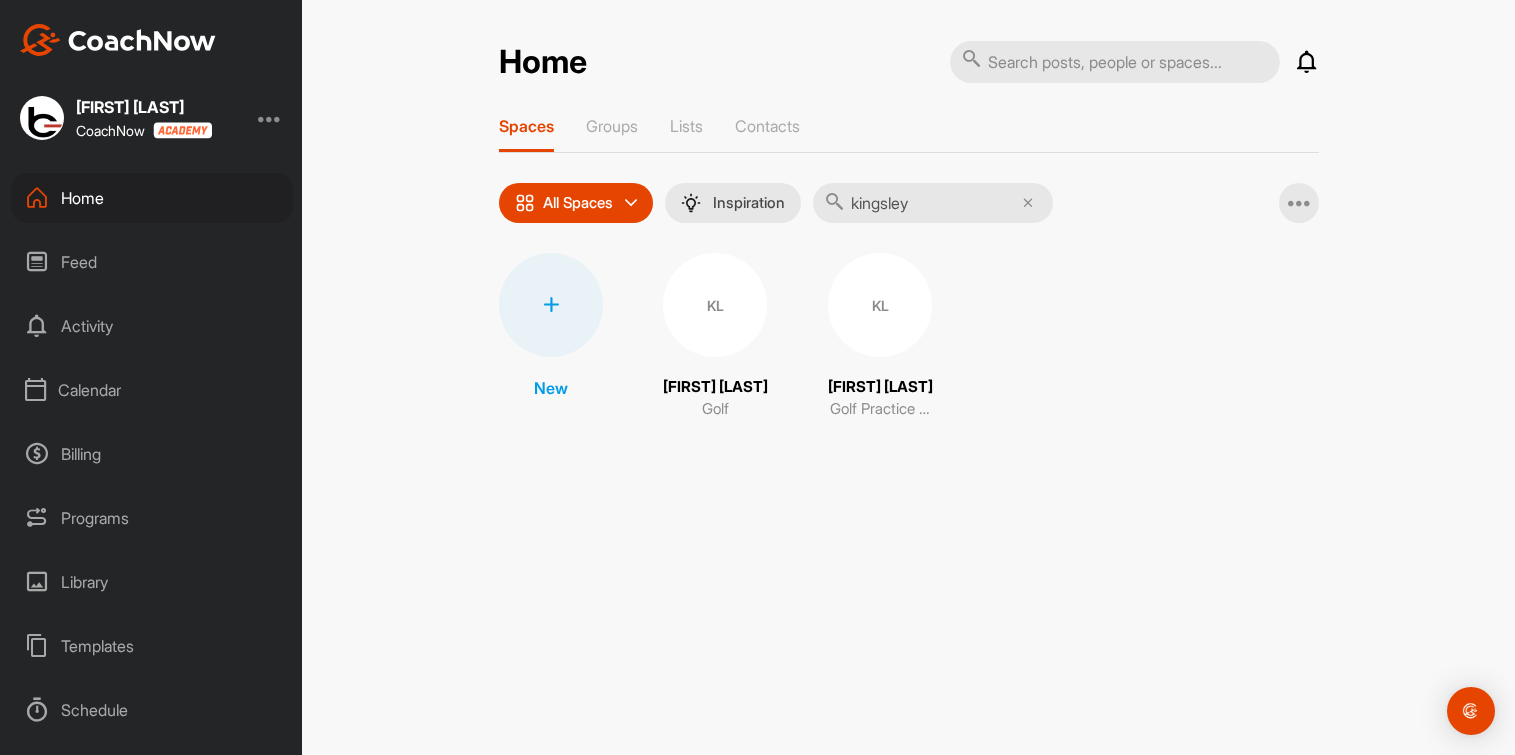 type on "kingsley" 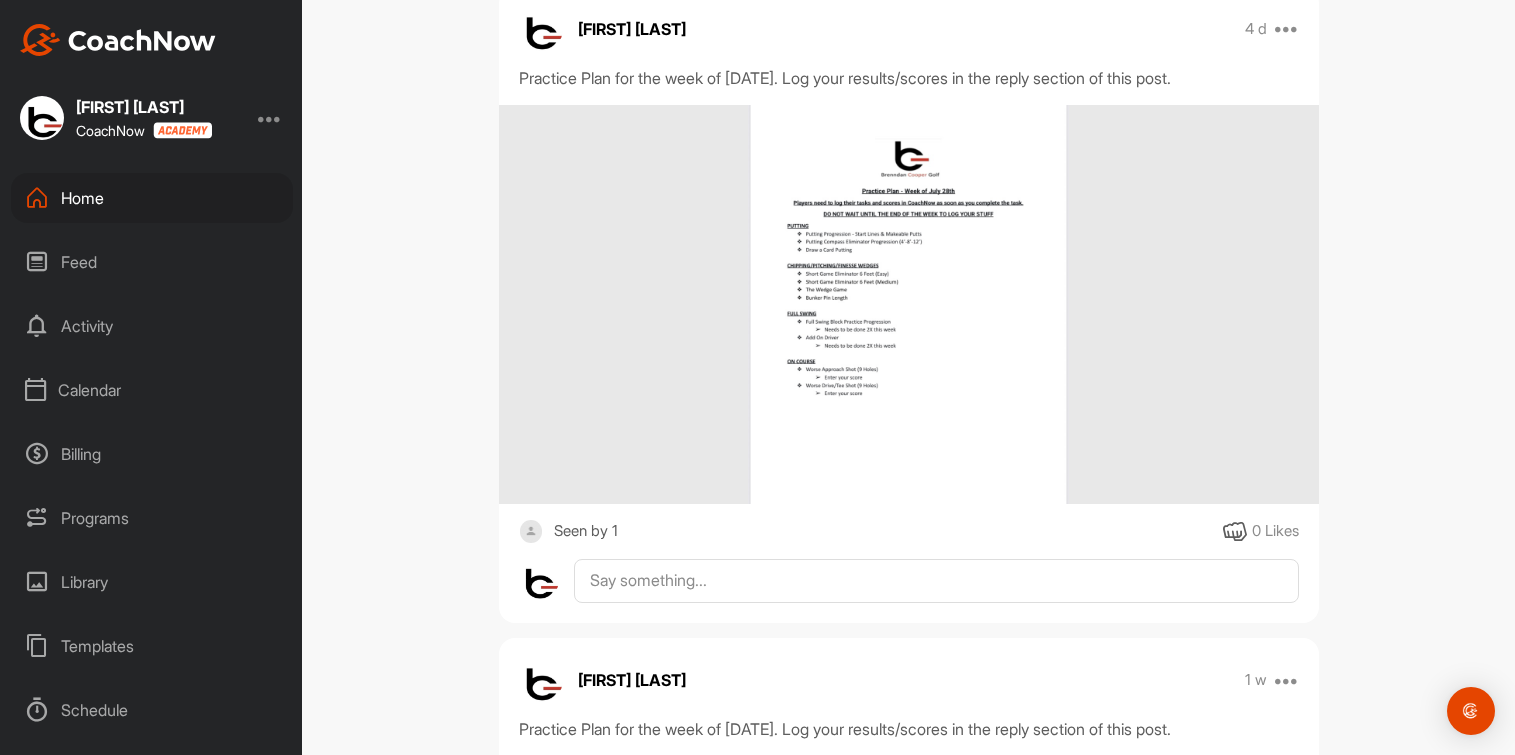 scroll, scrollTop: 375, scrollLeft: 0, axis: vertical 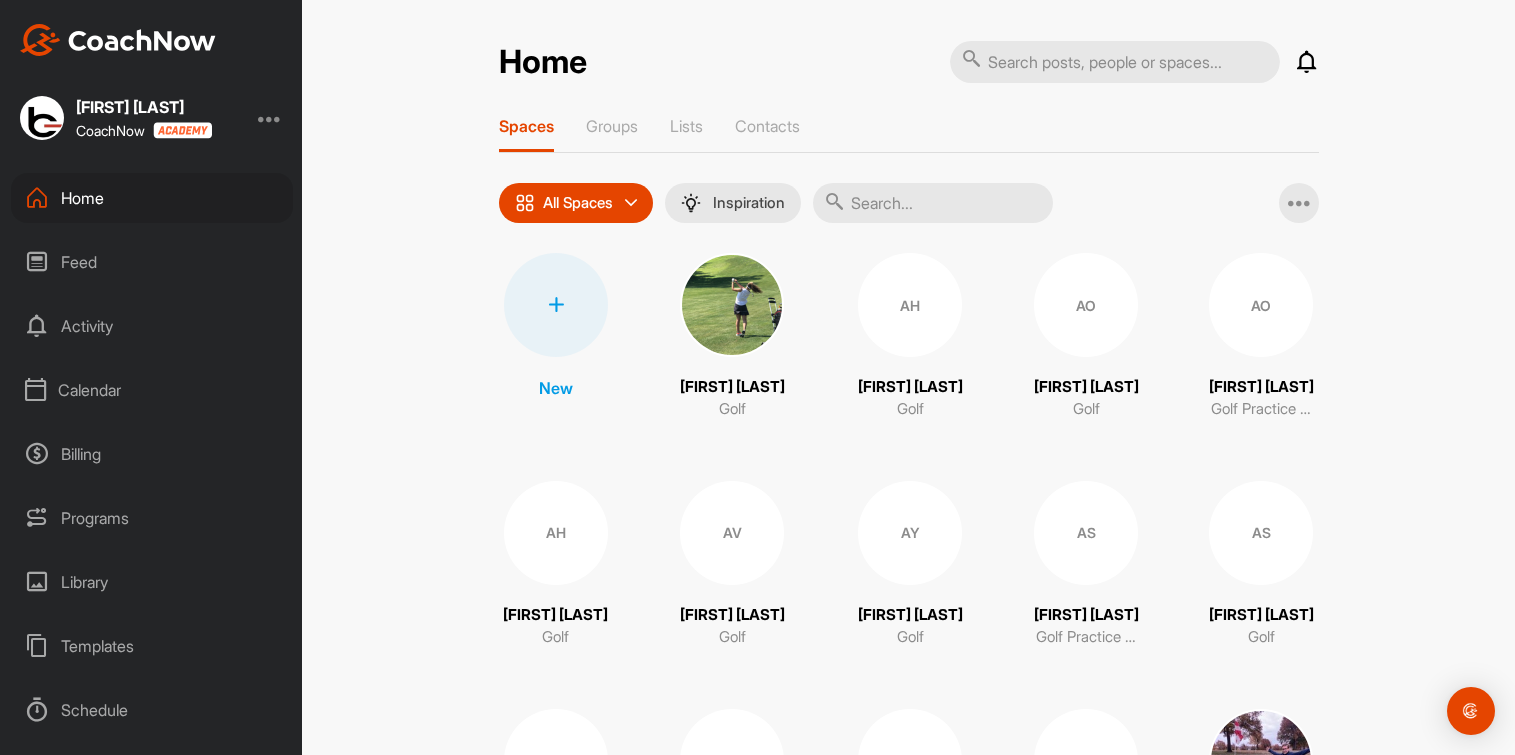 click at bounding box center [933, 203] 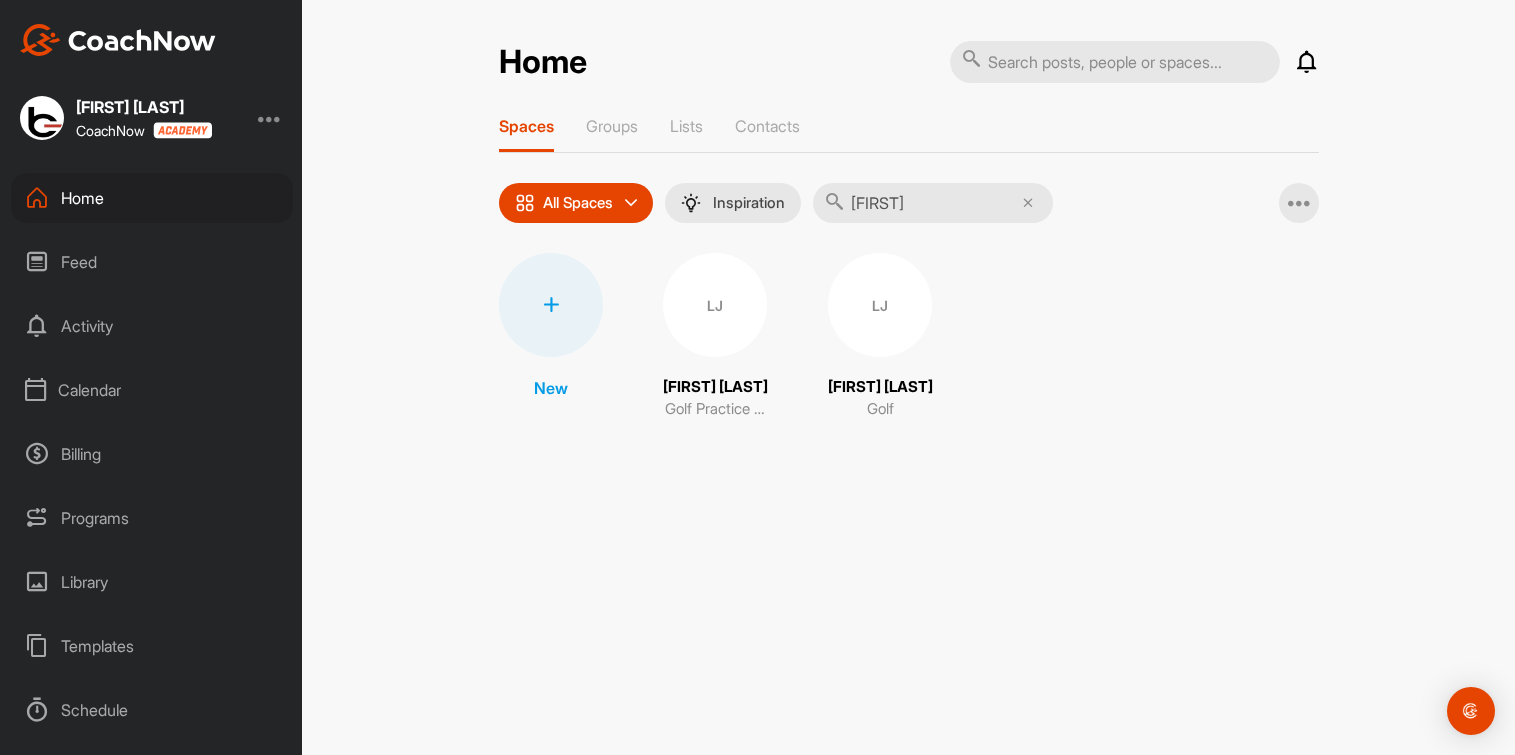 type on "[FIRST]" 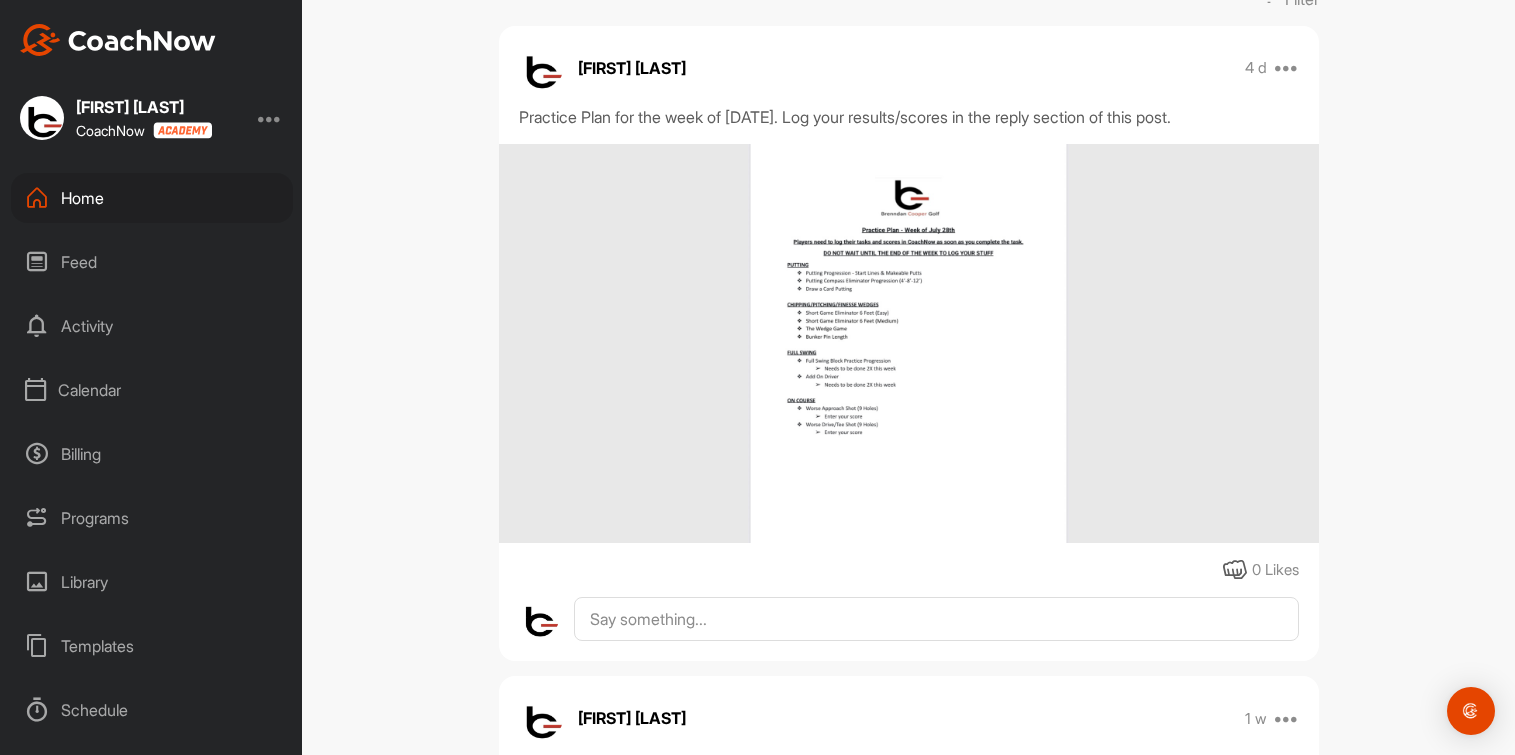 scroll, scrollTop: 375, scrollLeft: 0, axis: vertical 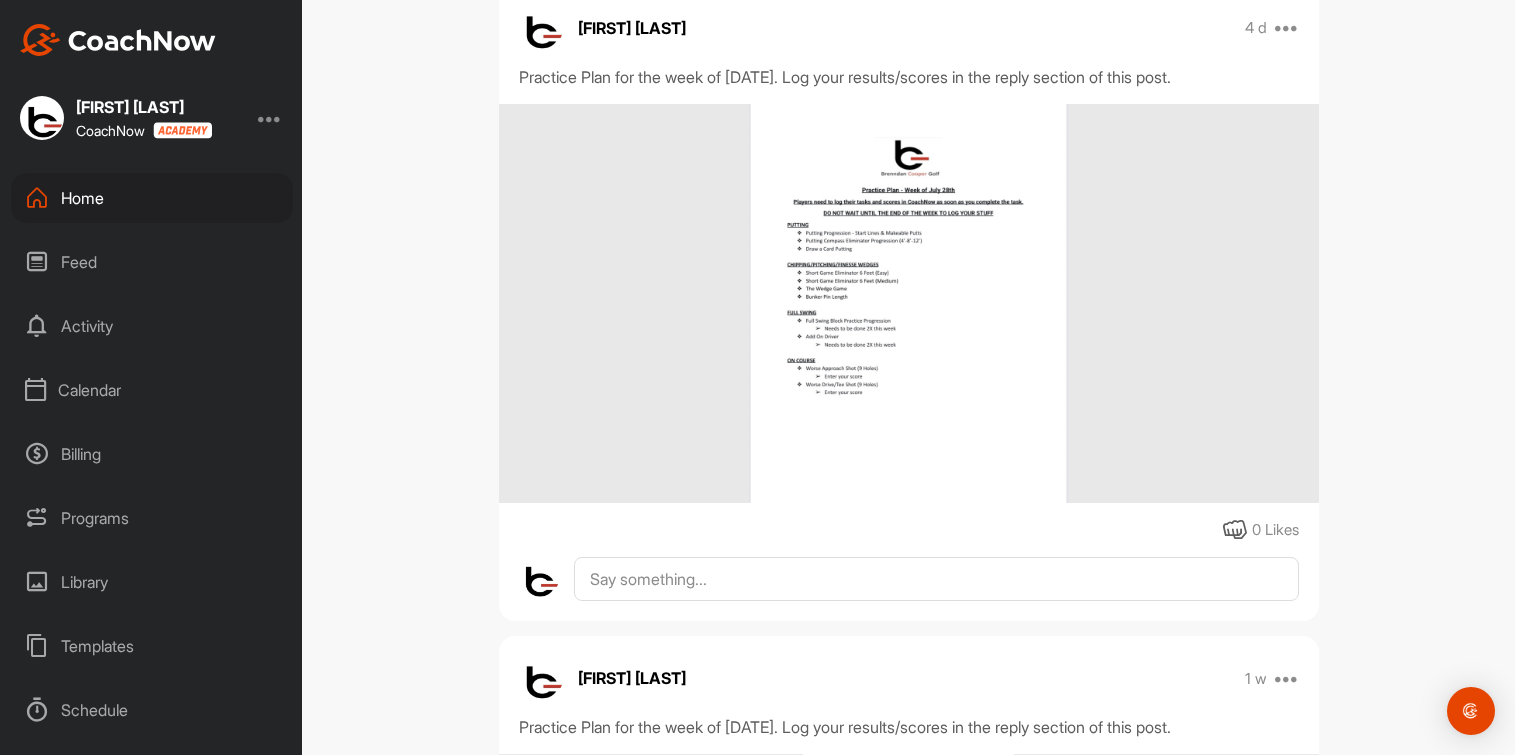 click on "Home" at bounding box center [152, 198] 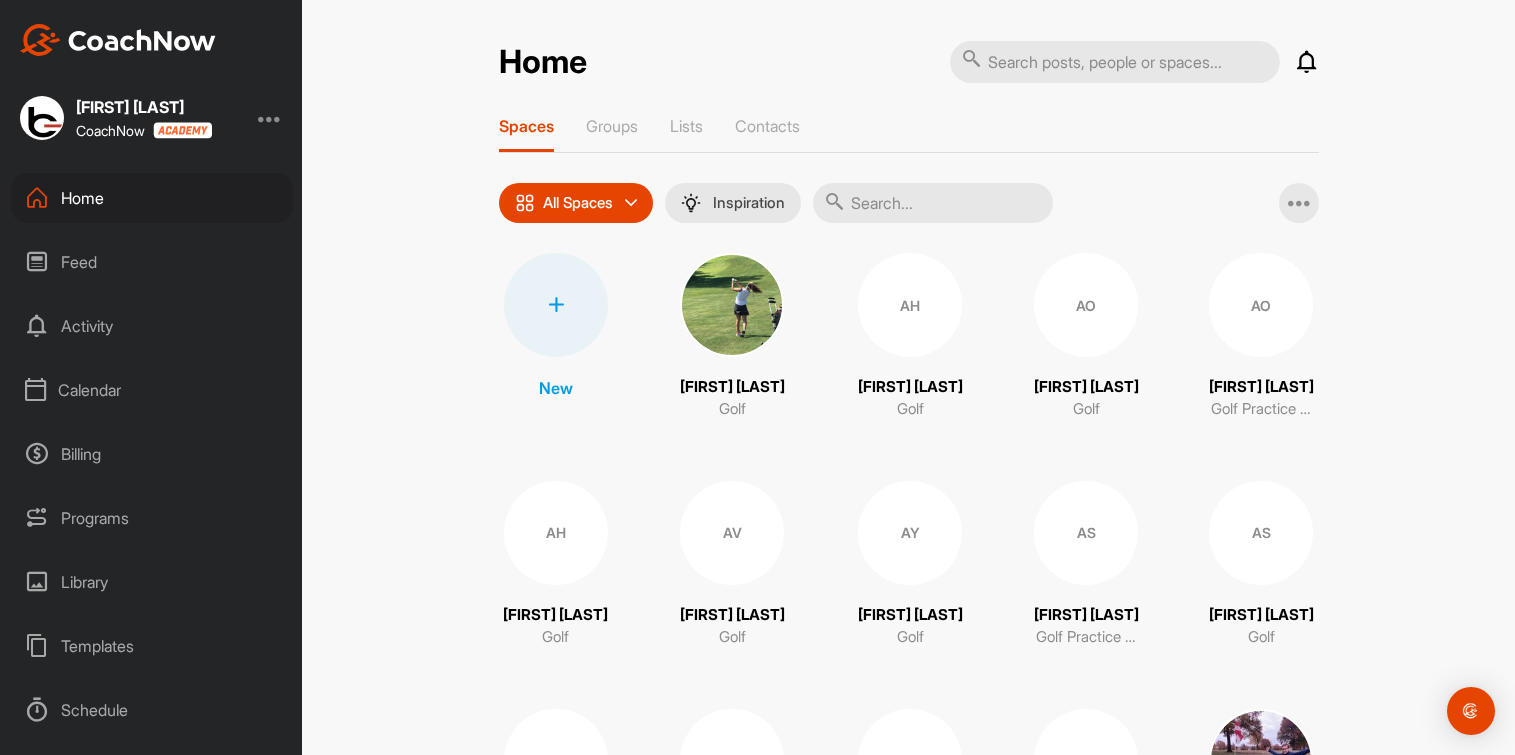 click at bounding box center (933, 203) 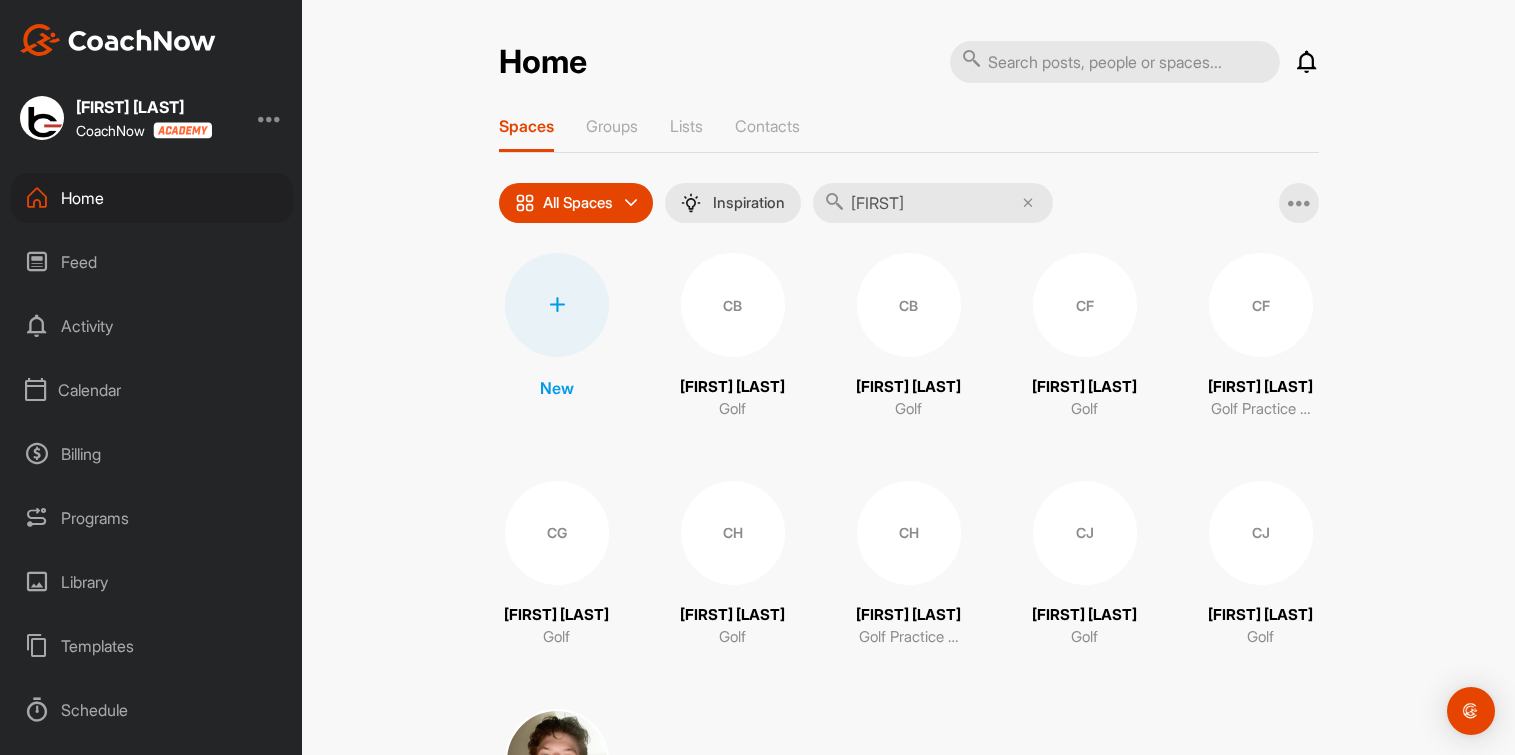 type on "[FIRST]" 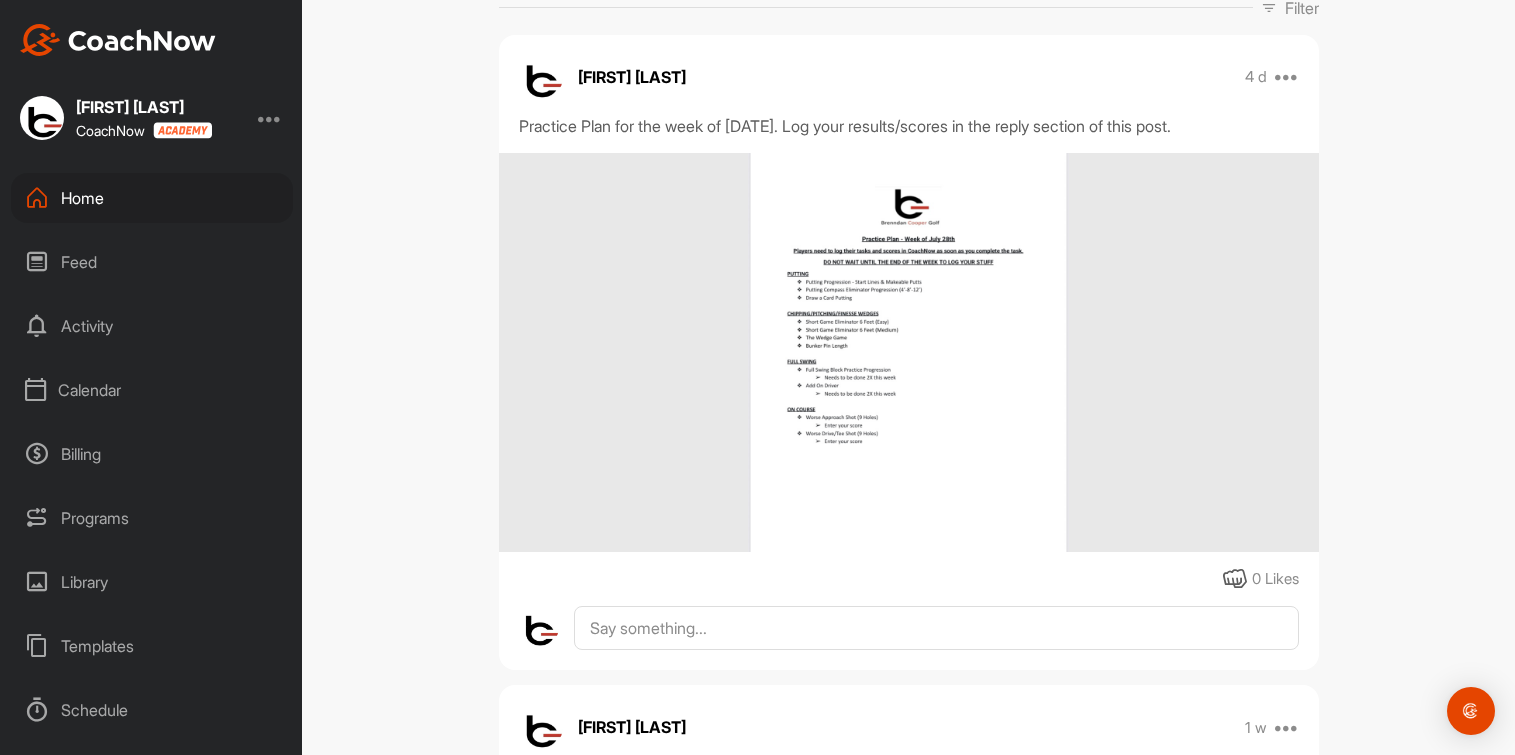 scroll, scrollTop: 375, scrollLeft: 0, axis: vertical 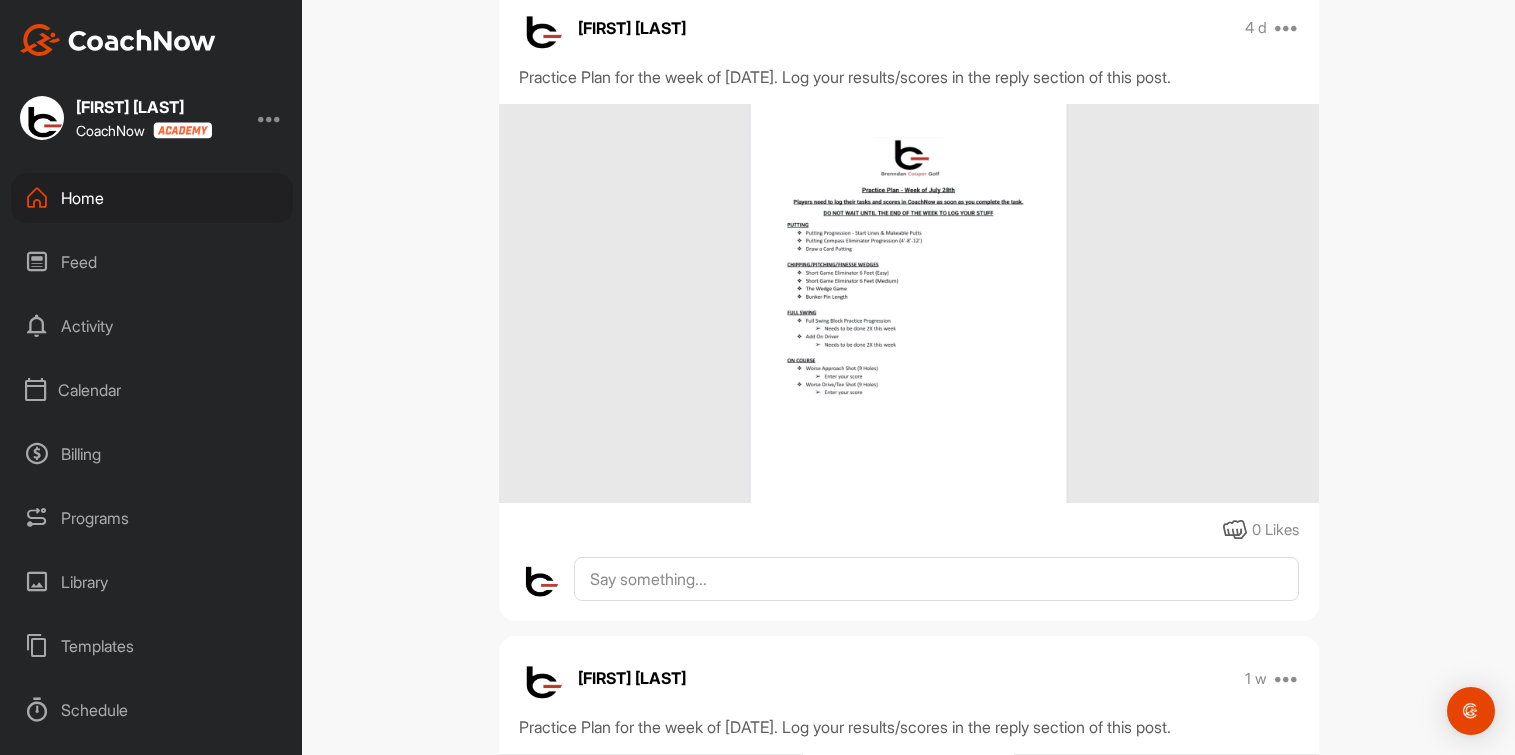 click on "Home" at bounding box center [152, 198] 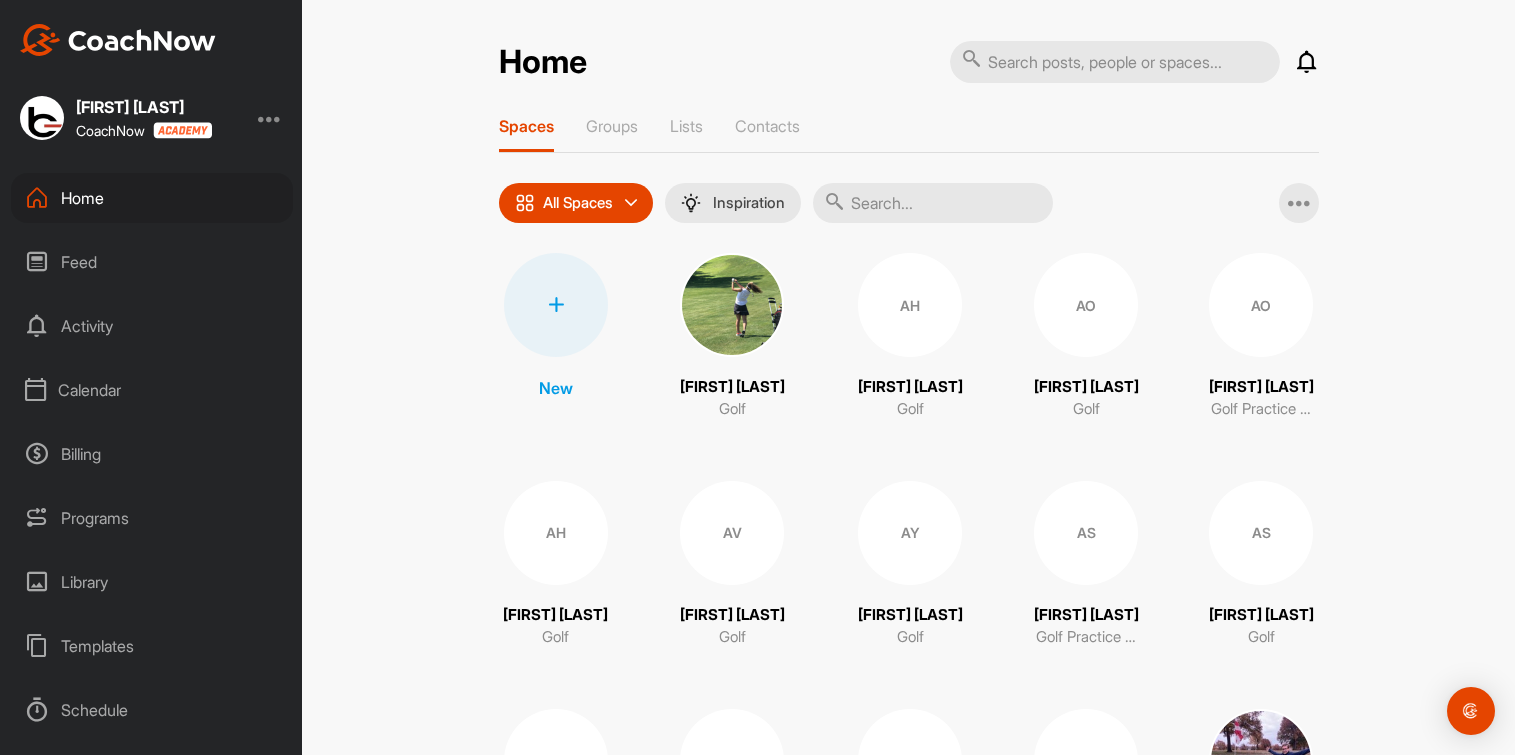 click at bounding box center (933, 203) 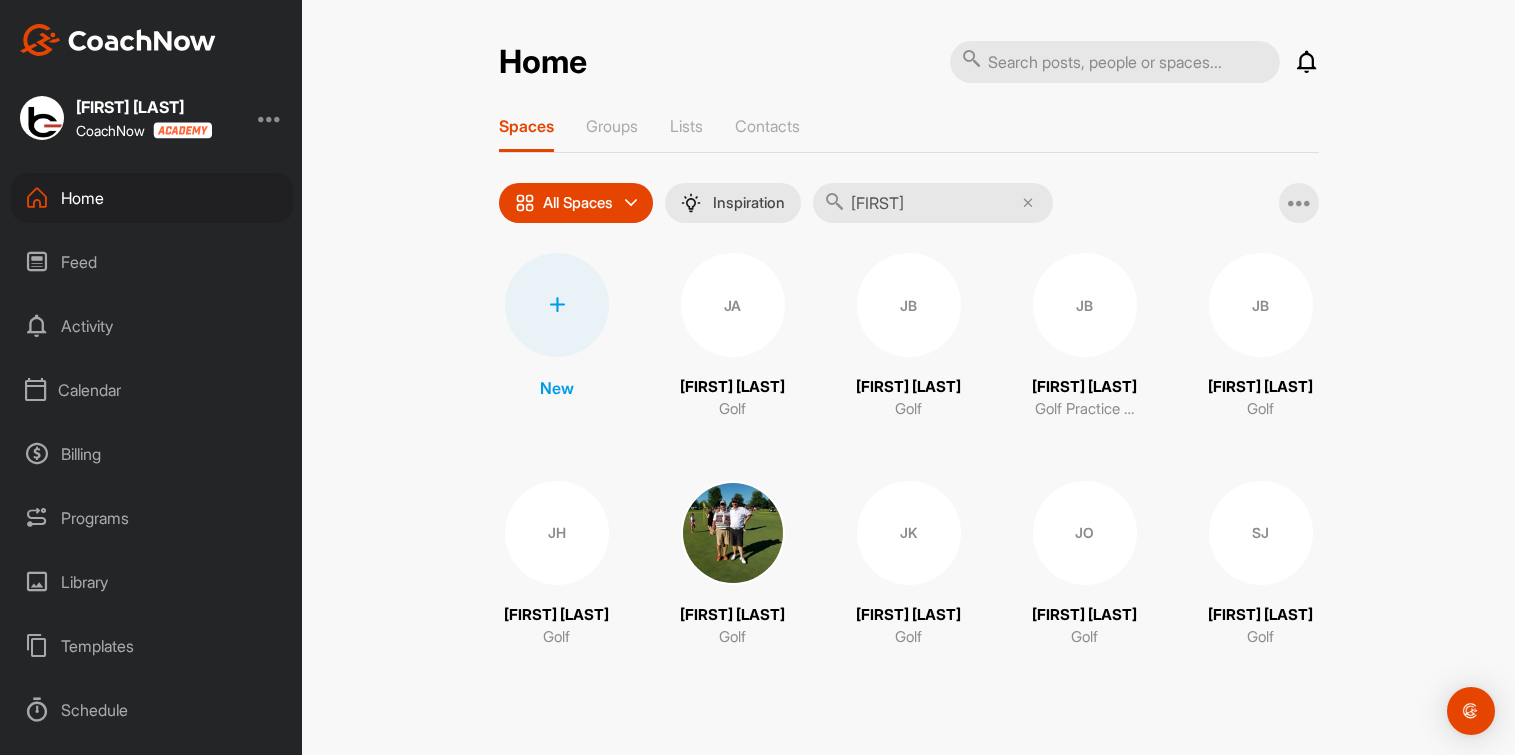 type on "[FIRST]" 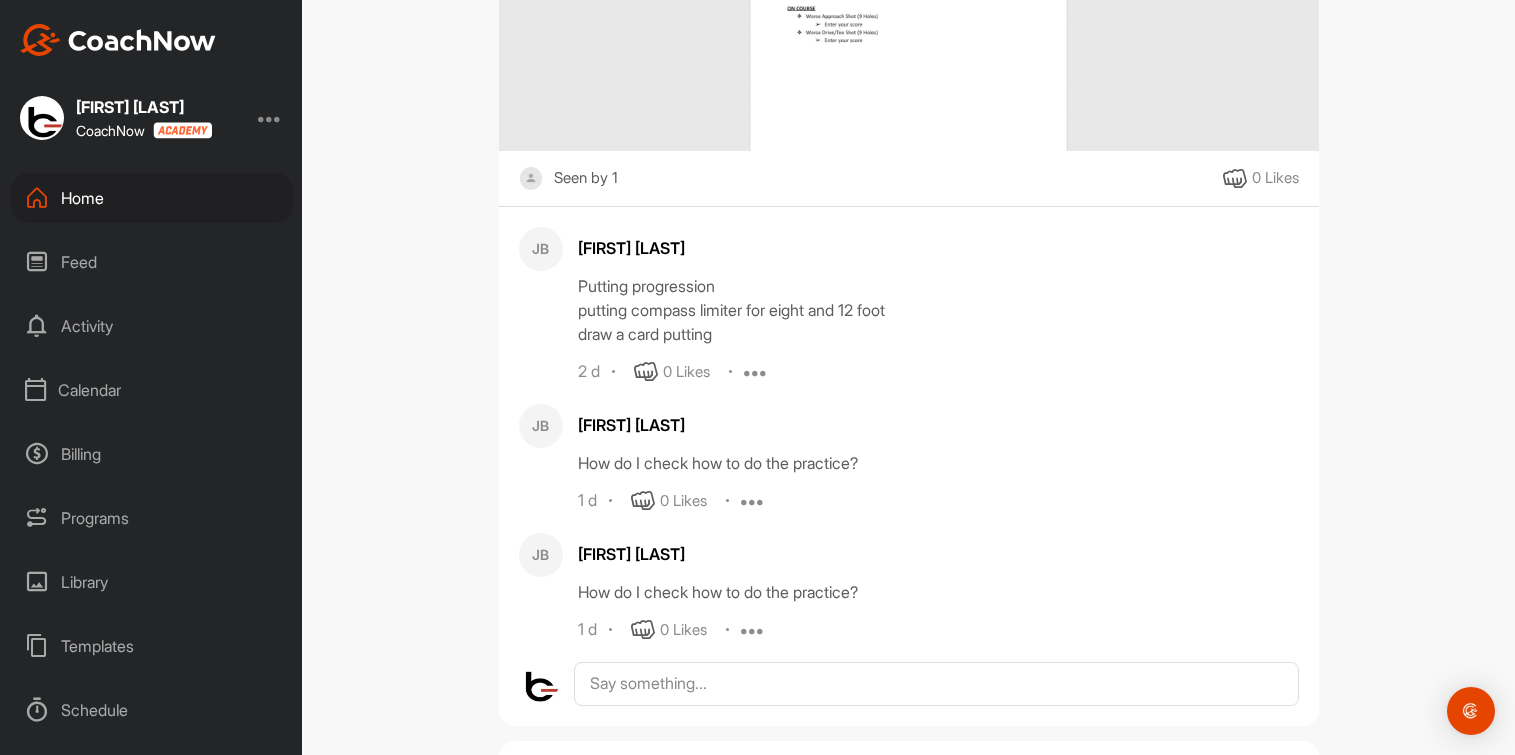 scroll, scrollTop: 750, scrollLeft: 0, axis: vertical 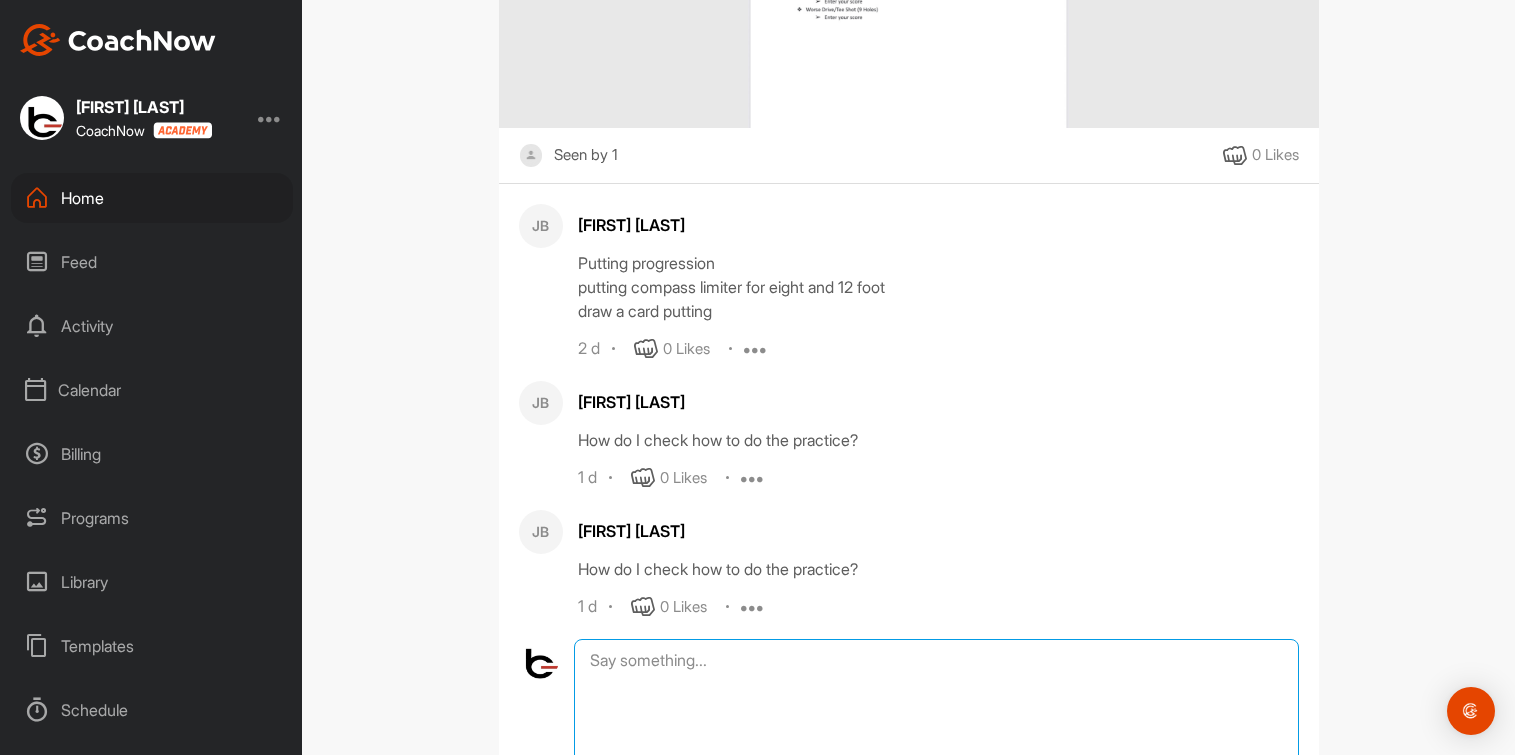 click at bounding box center (936, 739) 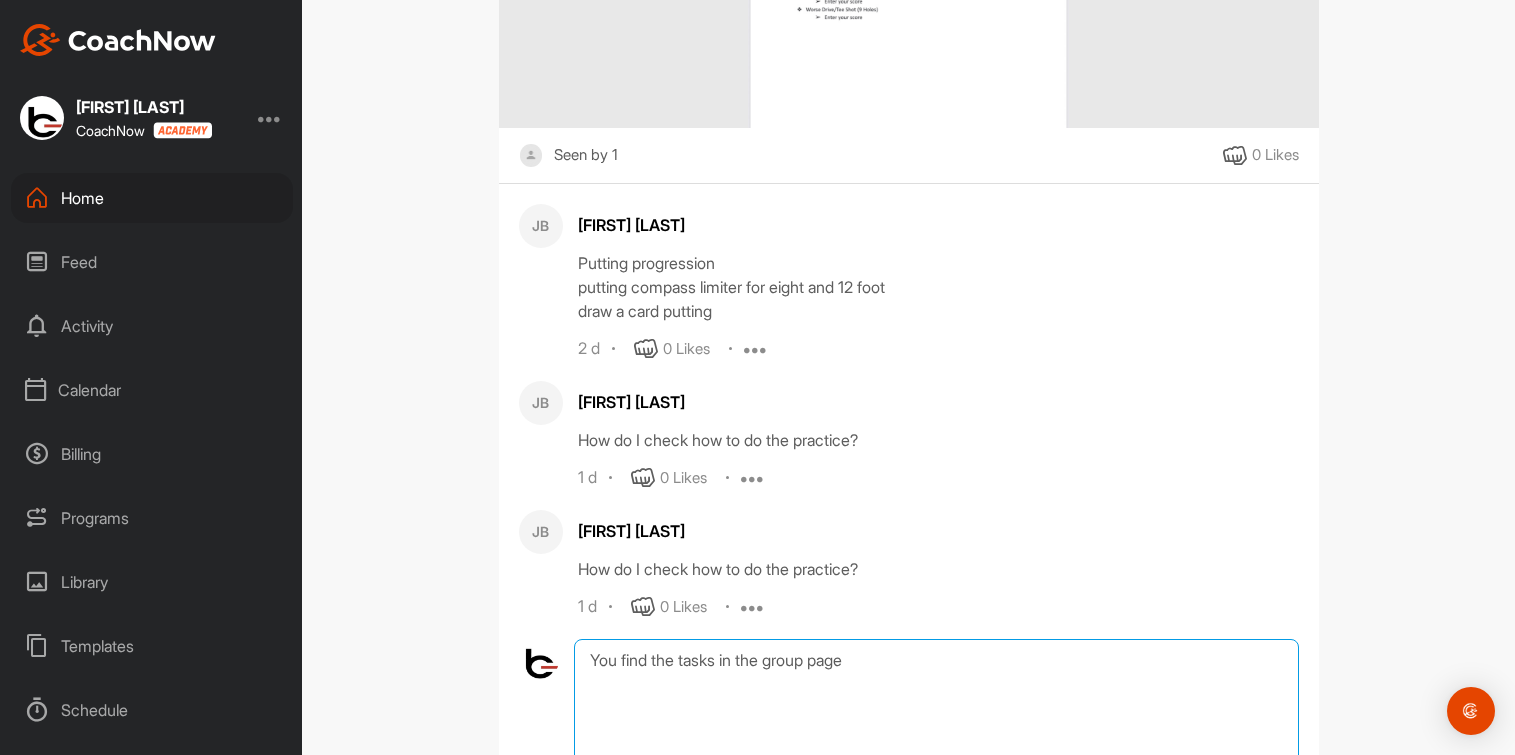 scroll, scrollTop: 1125, scrollLeft: 0, axis: vertical 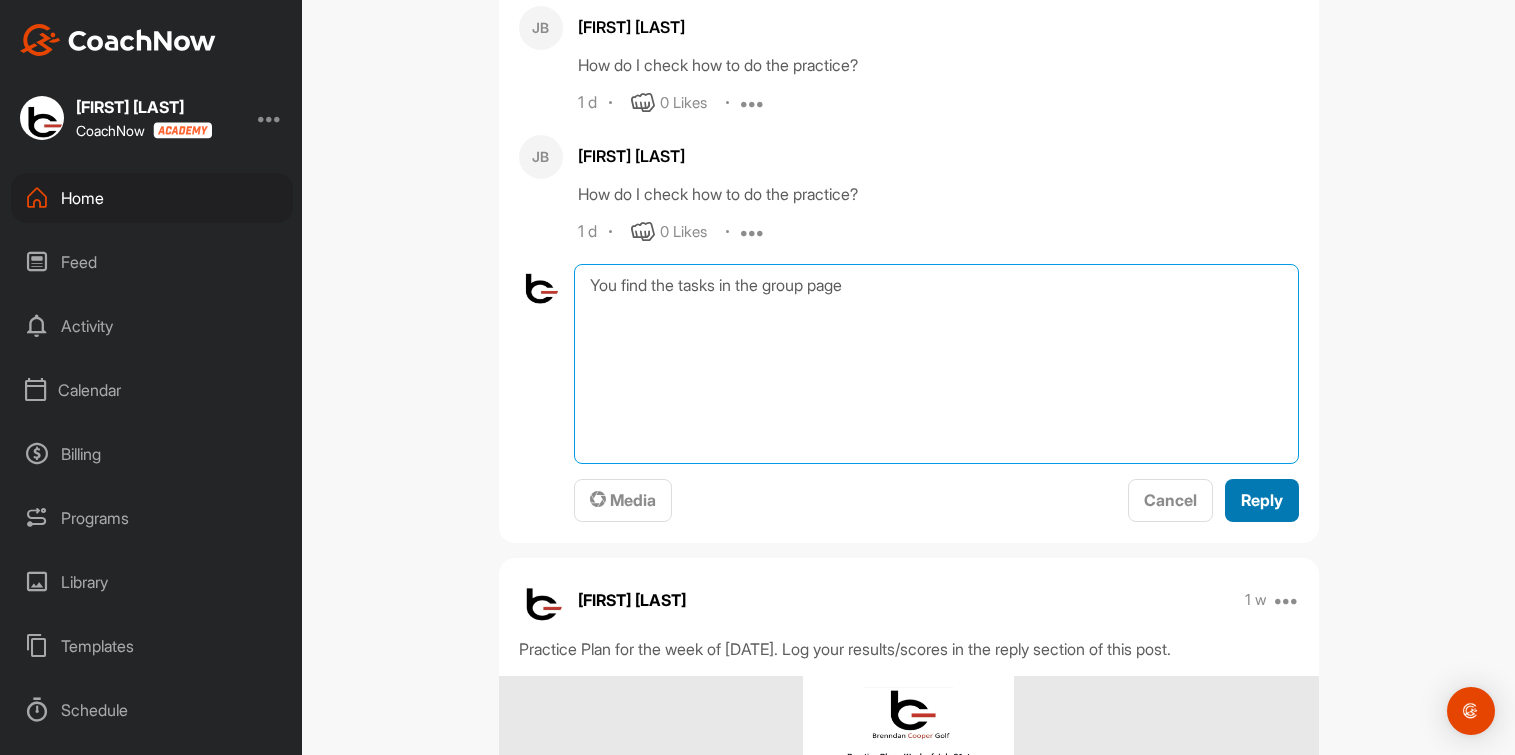 type on "You find the tasks in the group page" 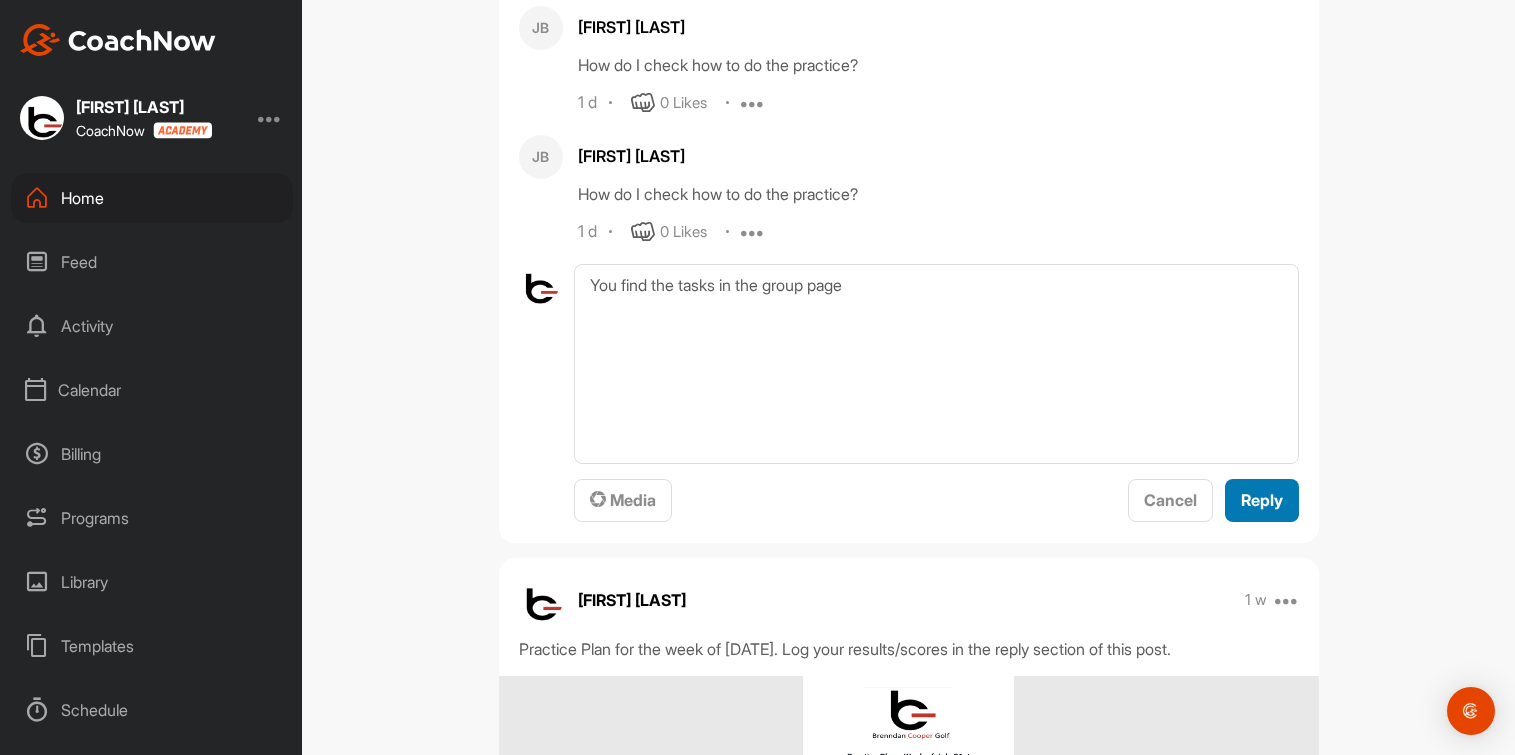 click on "Reply" at bounding box center (1262, 500) 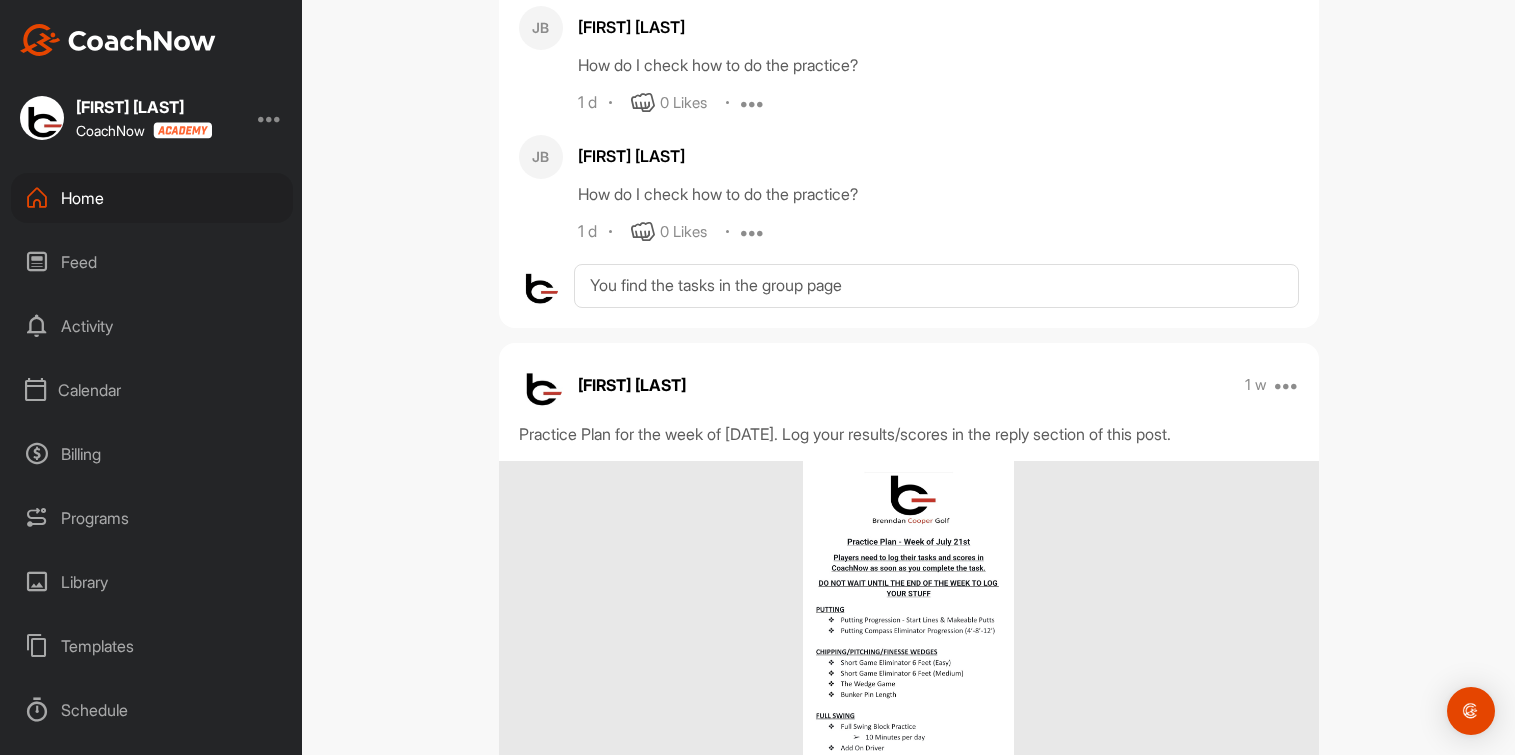 type 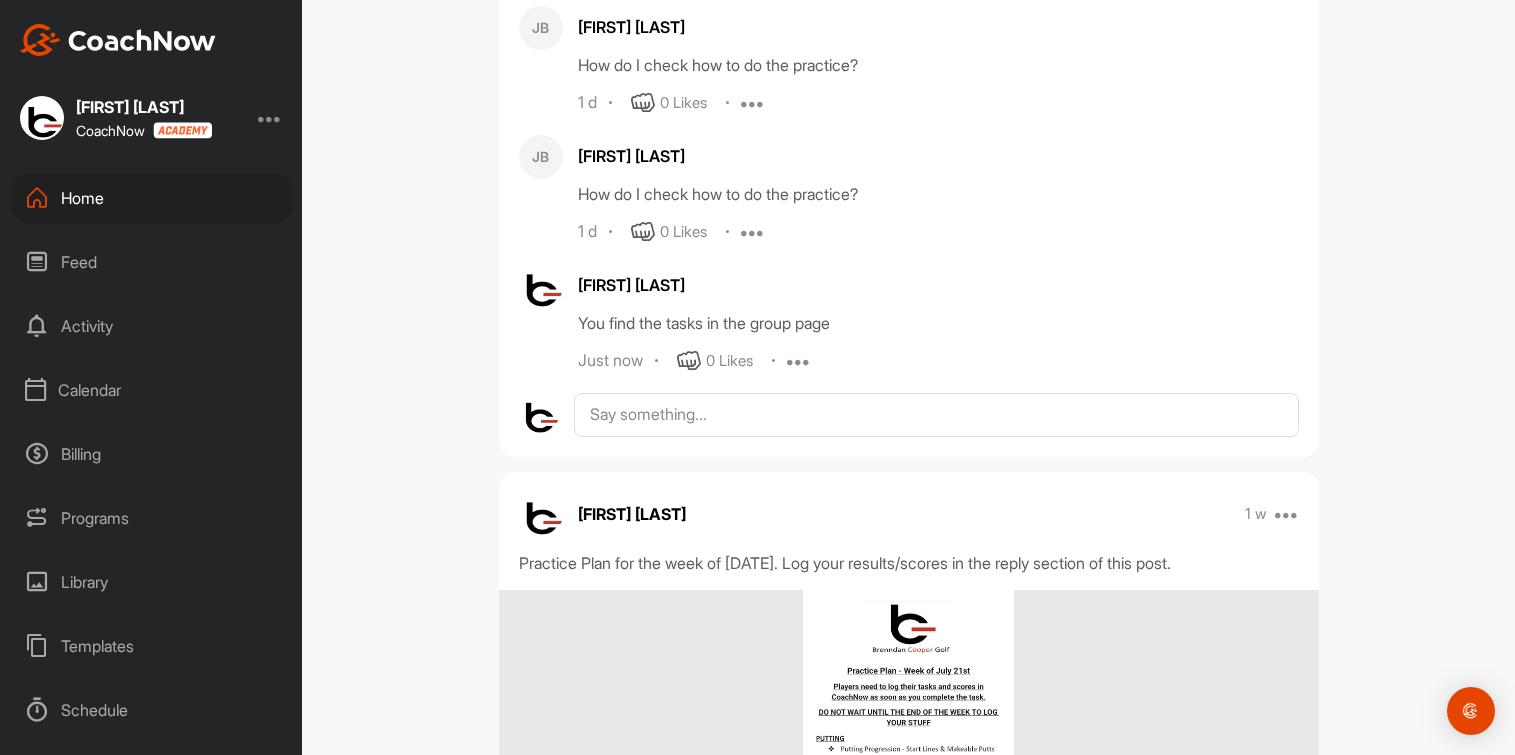 click on "Home" at bounding box center [152, 198] 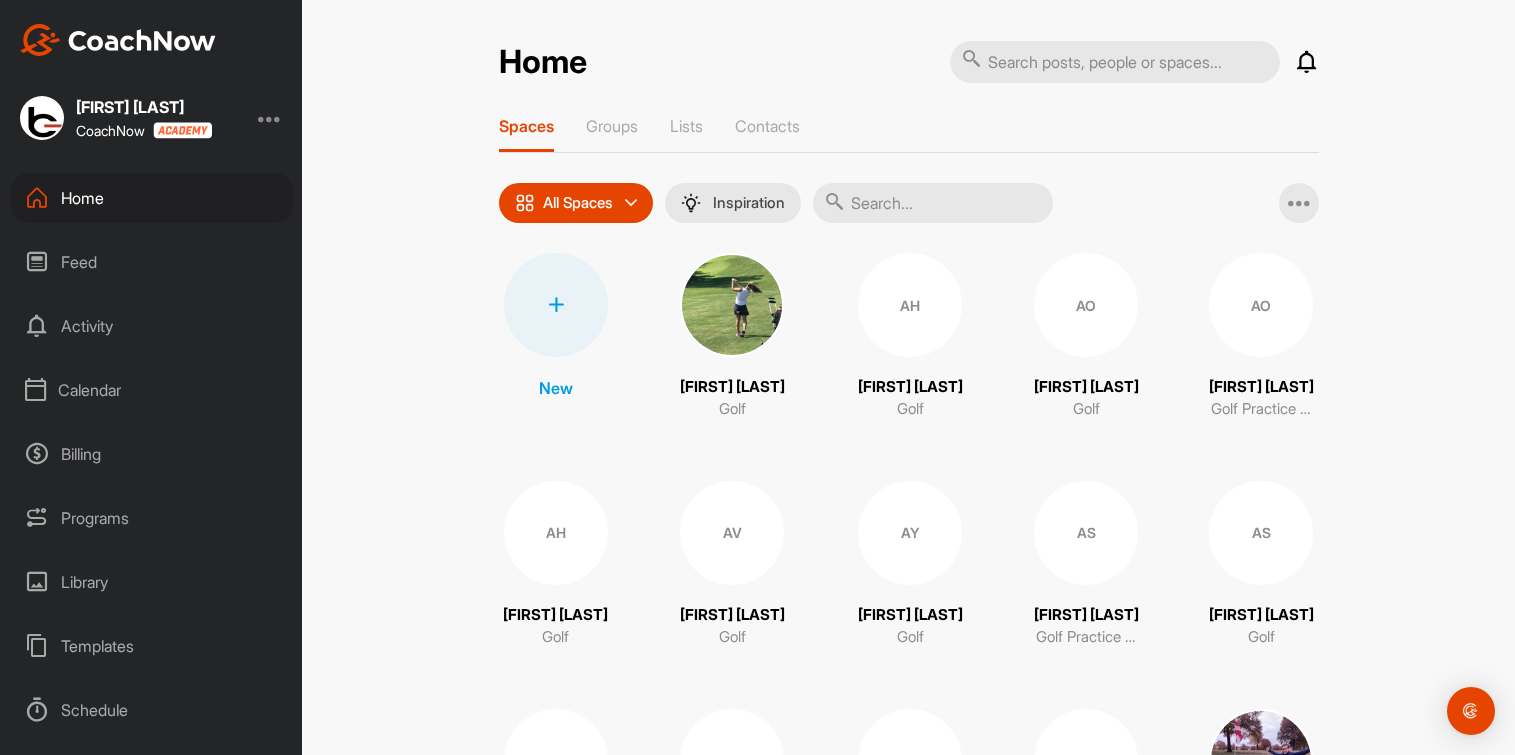 click at bounding box center [933, 203] 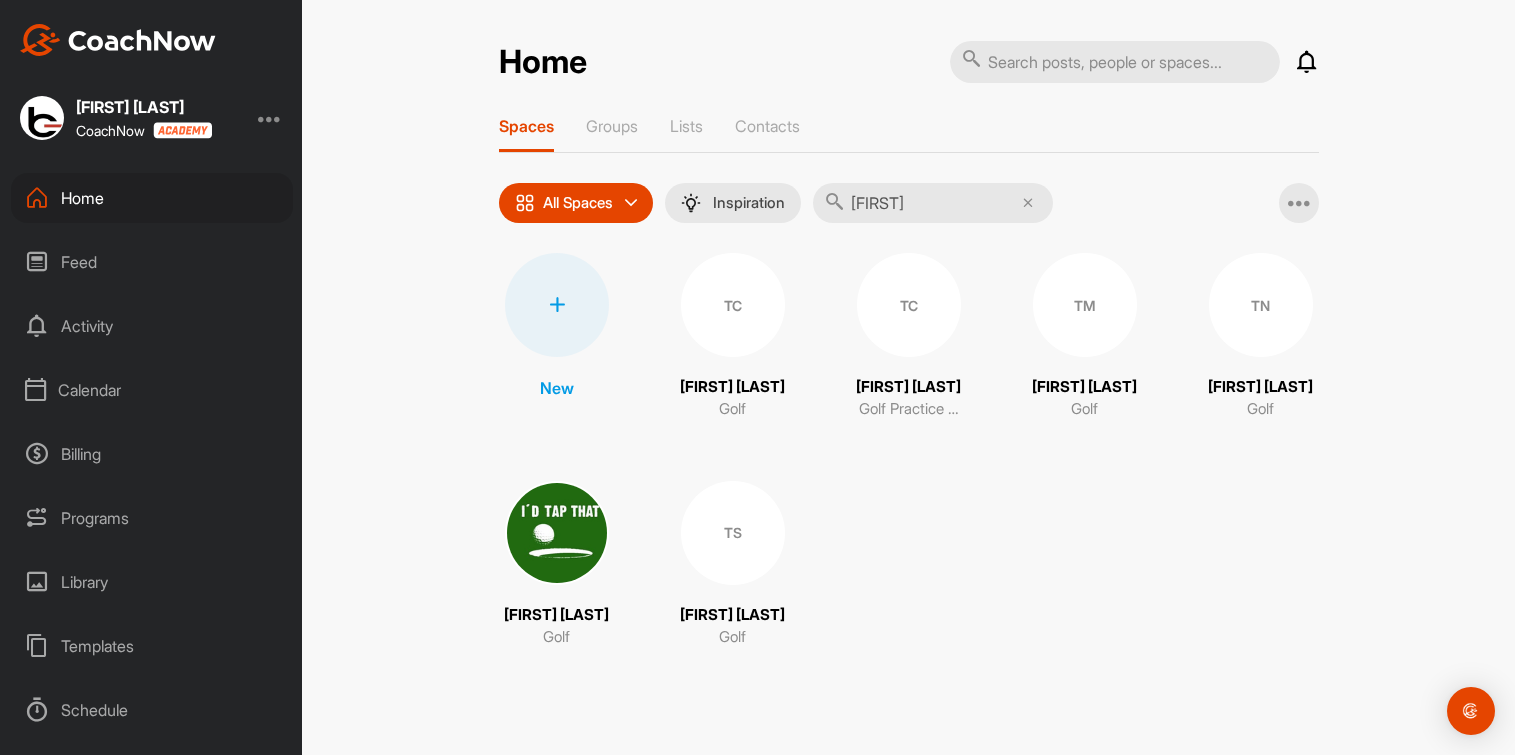 type on "[FIRST]" 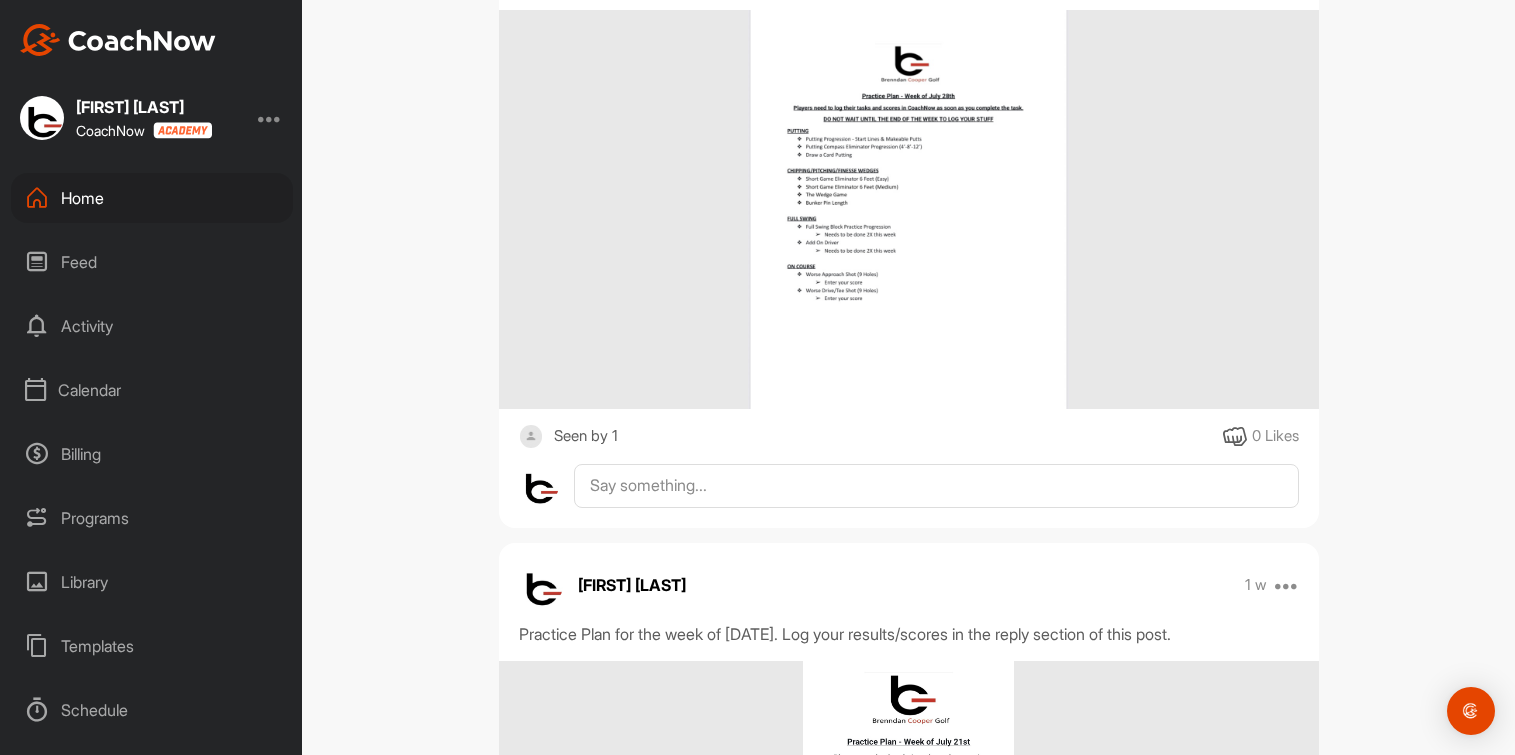 scroll, scrollTop: 625, scrollLeft: 0, axis: vertical 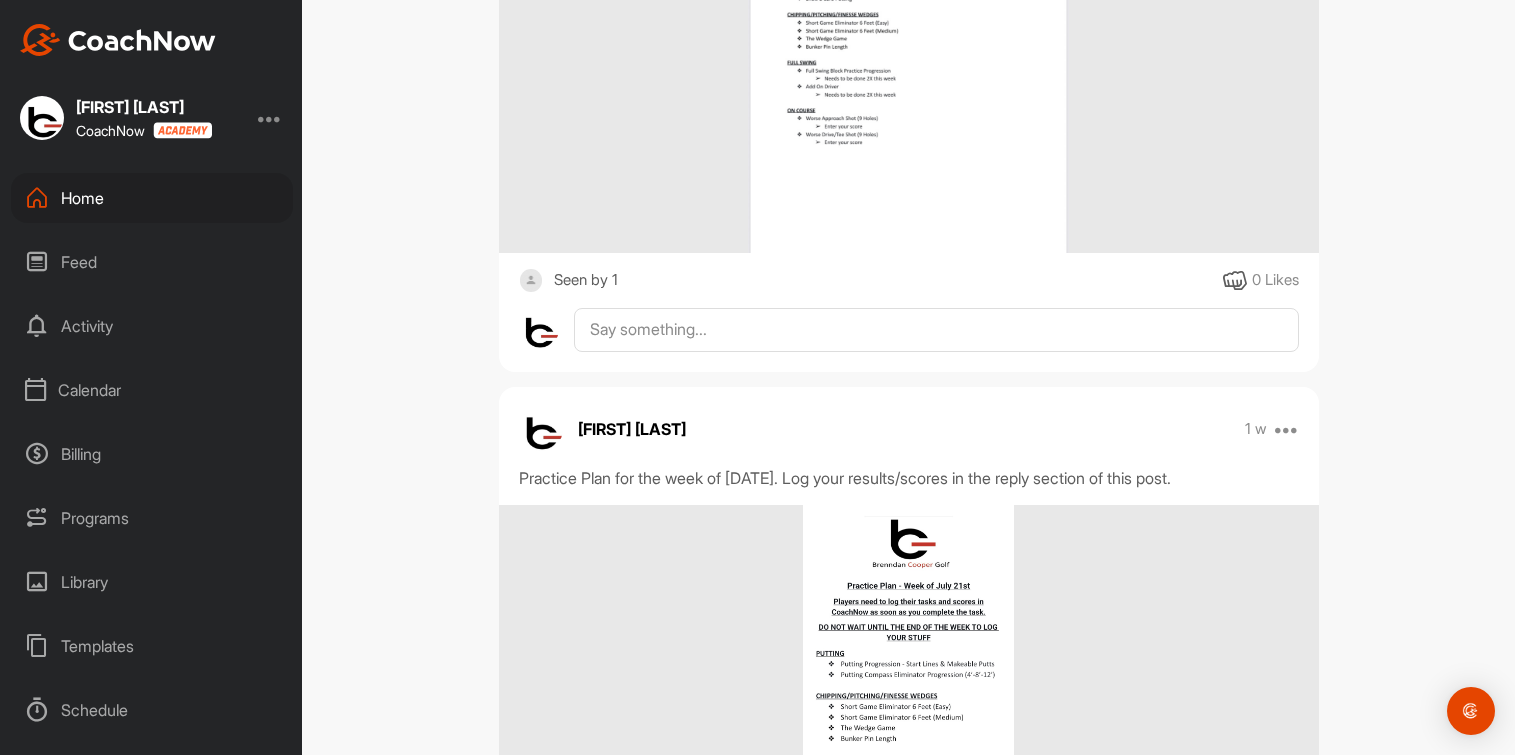 click on "Home" at bounding box center (152, 198) 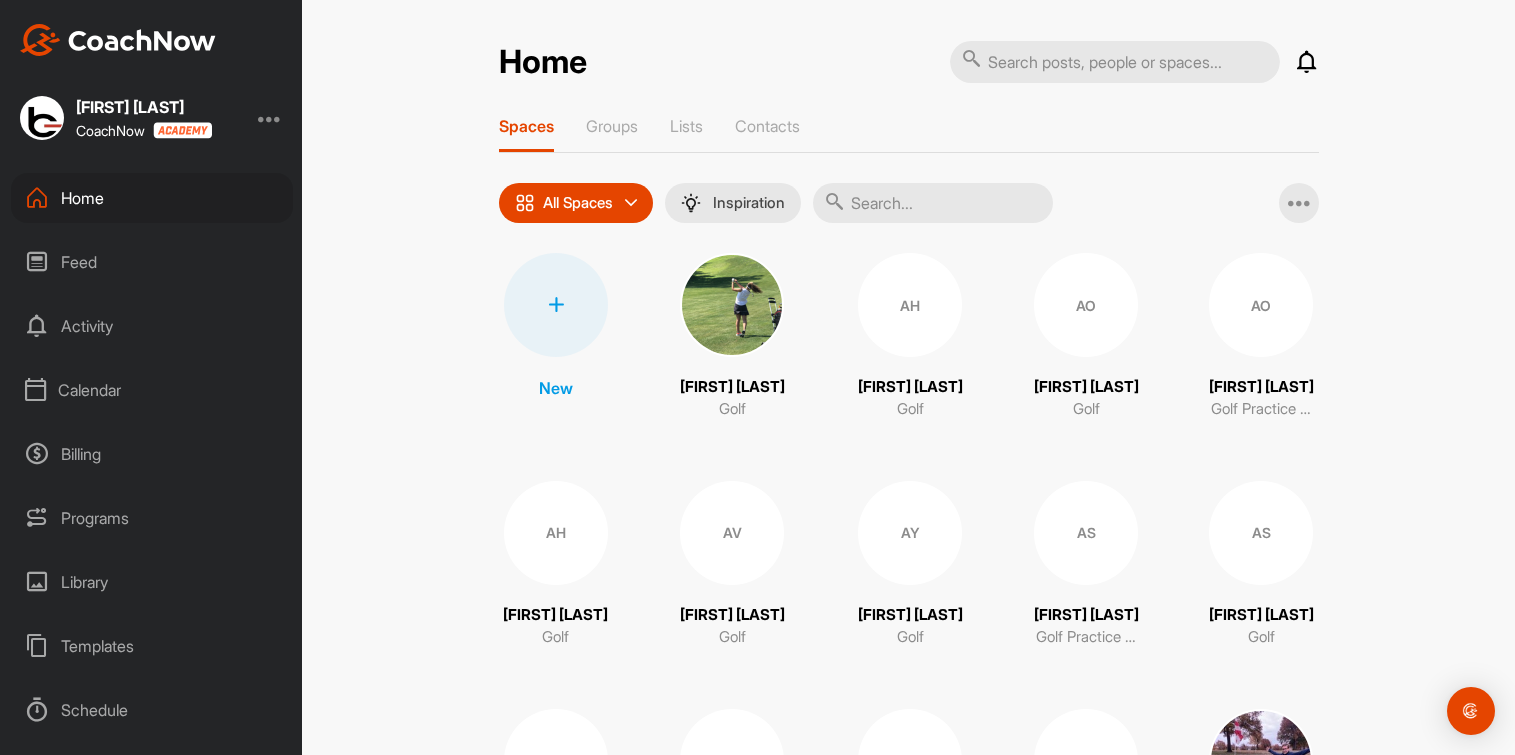 click at bounding box center [933, 203] 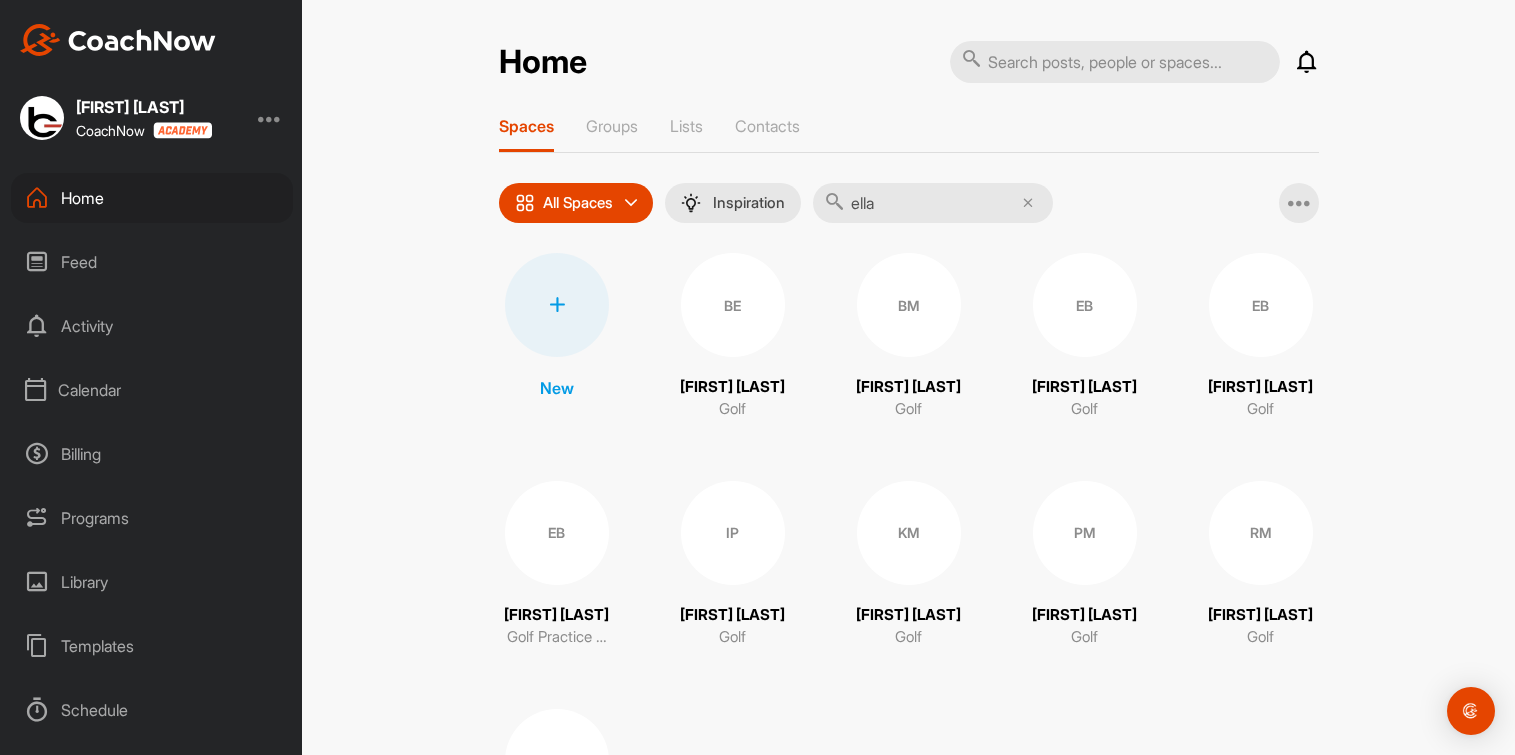 type on "ella" 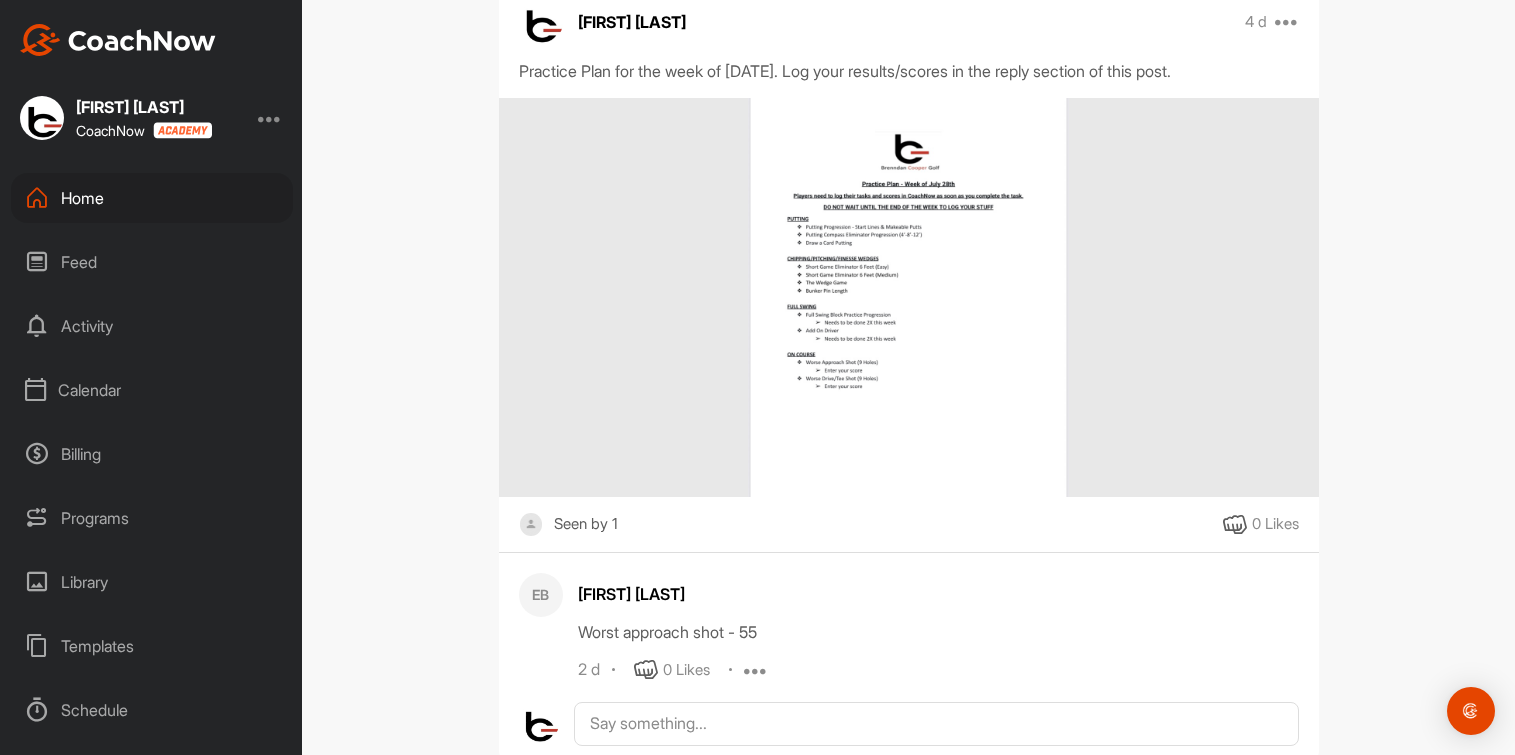 scroll, scrollTop: 499, scrollLeft: 0, axis: vertical 